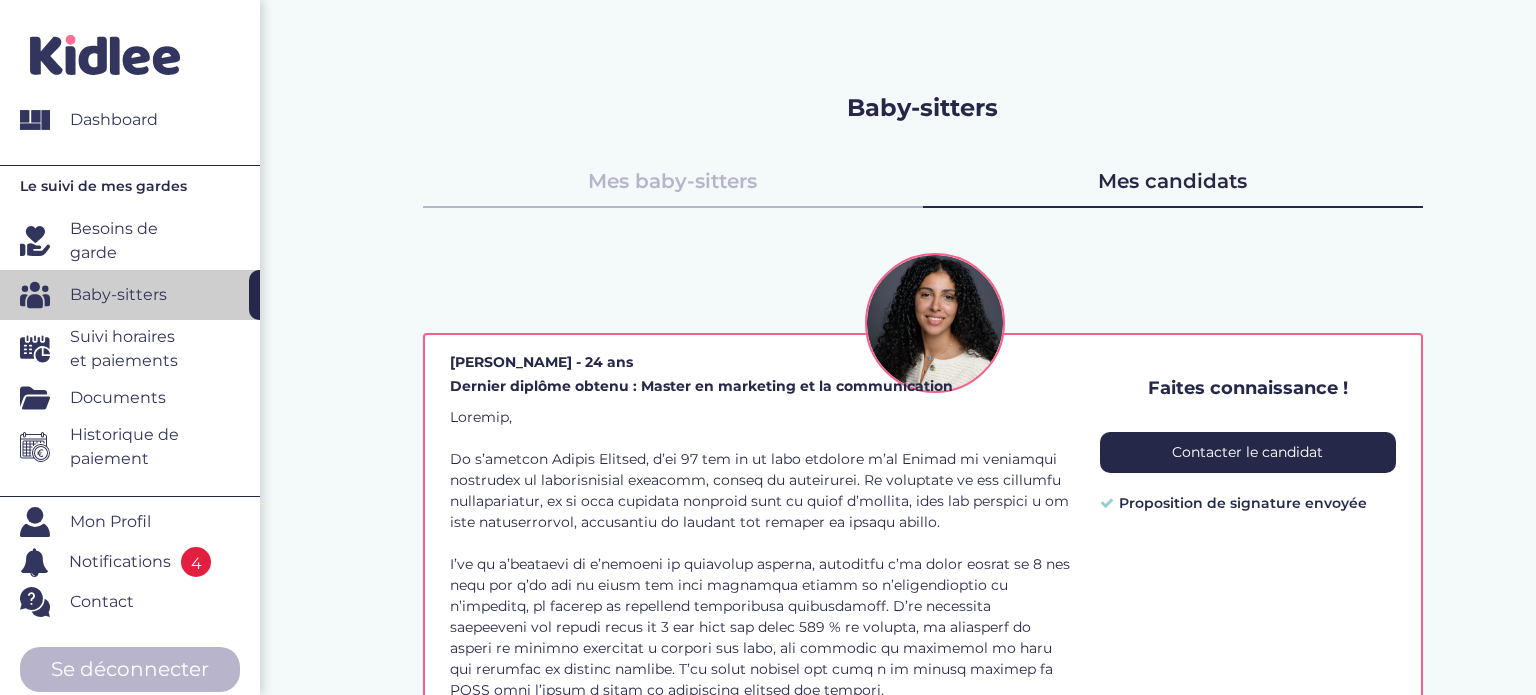 scroll, scrollTop: 0, scrollLeft: 0, axis: both 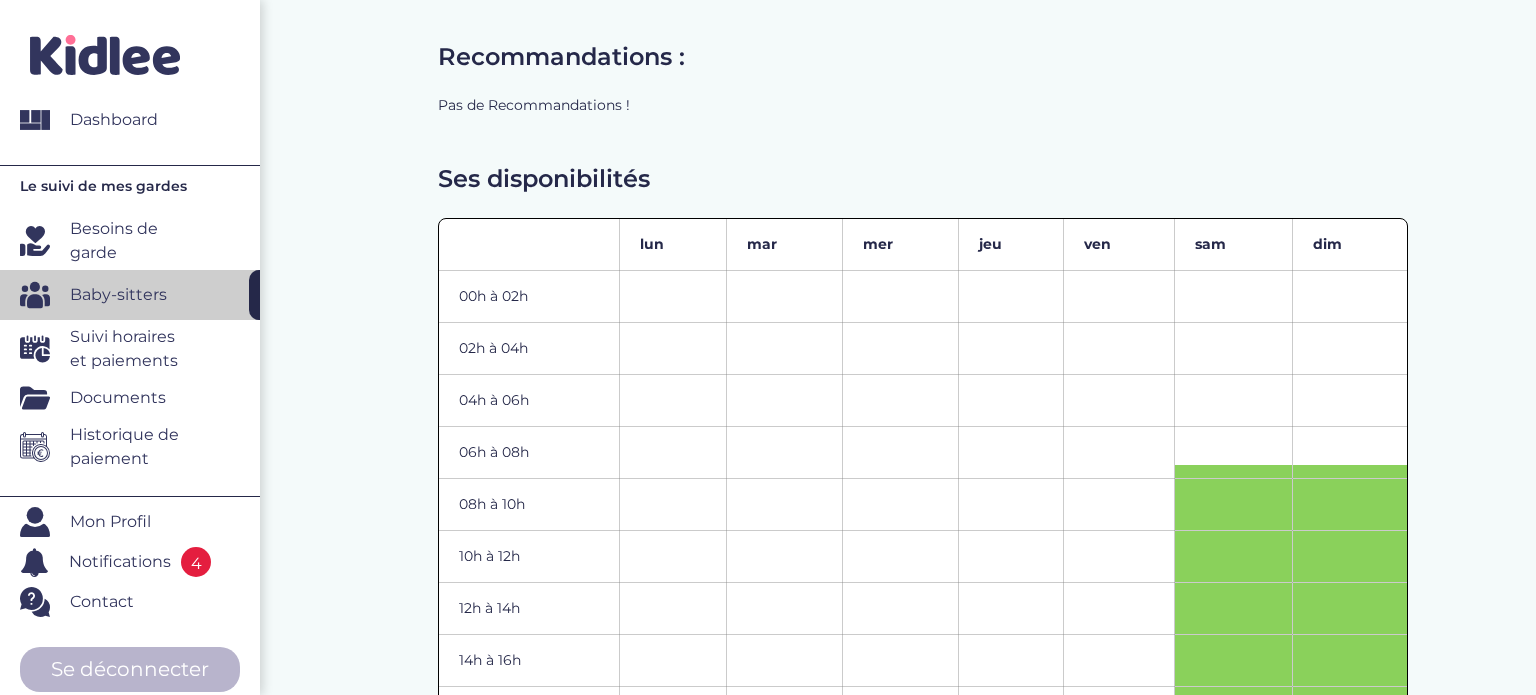 click on "Notifications" at bounding box center [120, 562] 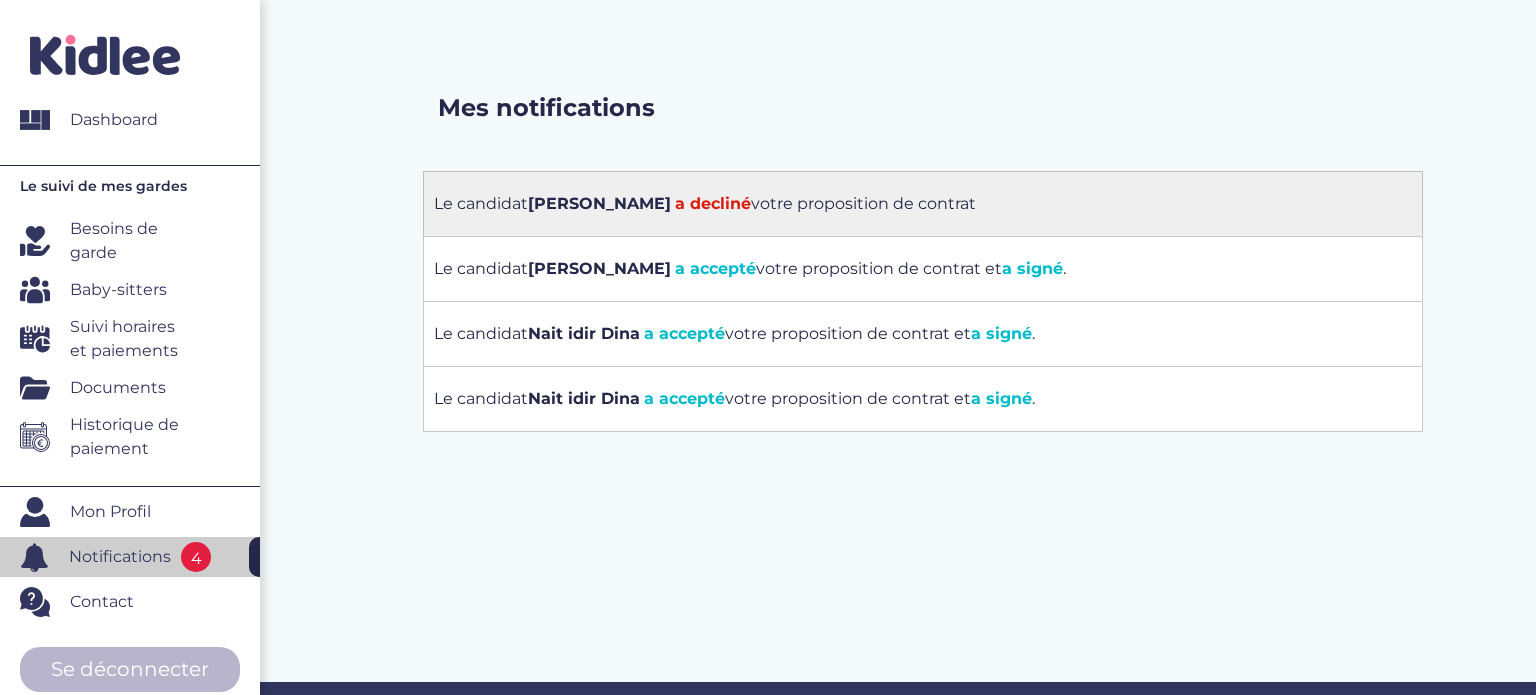 scroll, scrollTop: 0, scrollLeft: 0, axis: both 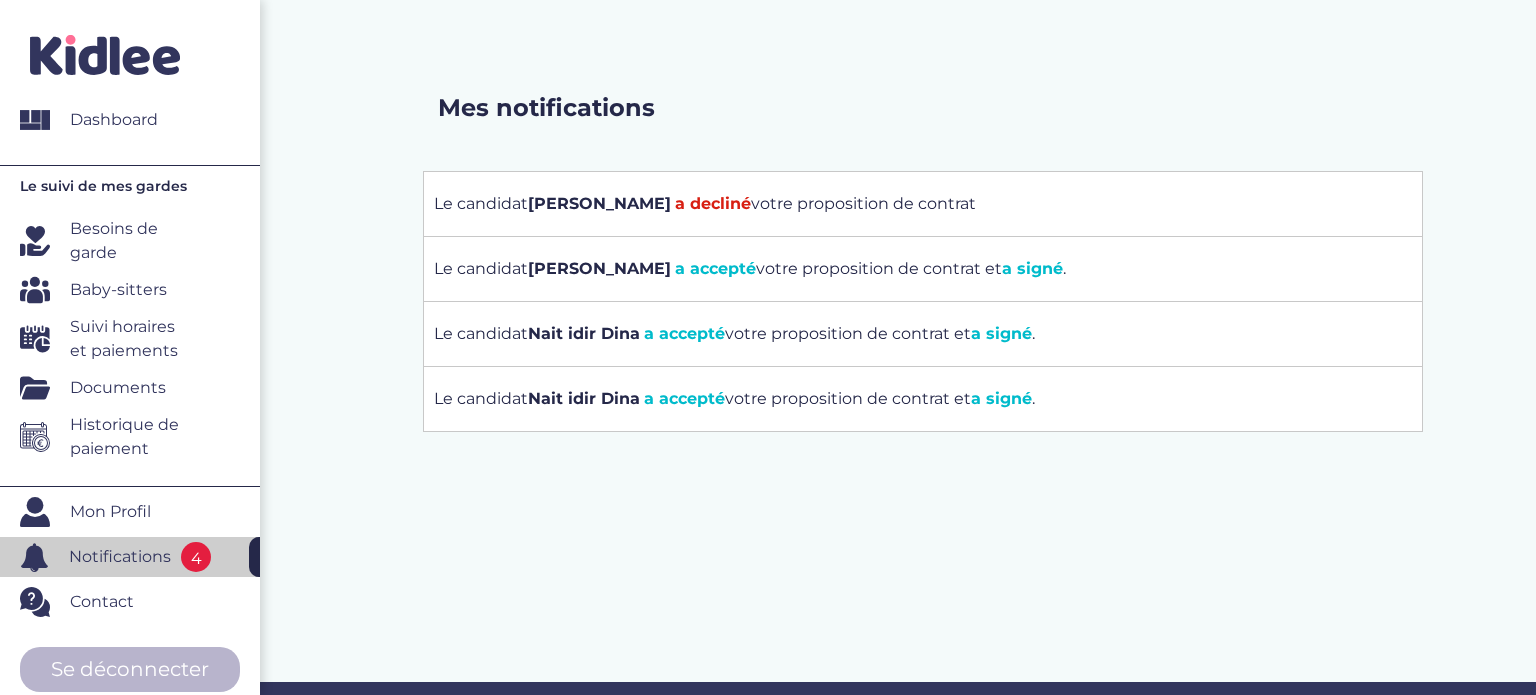 click on "Dashboard" at bounding box center [114, 120] 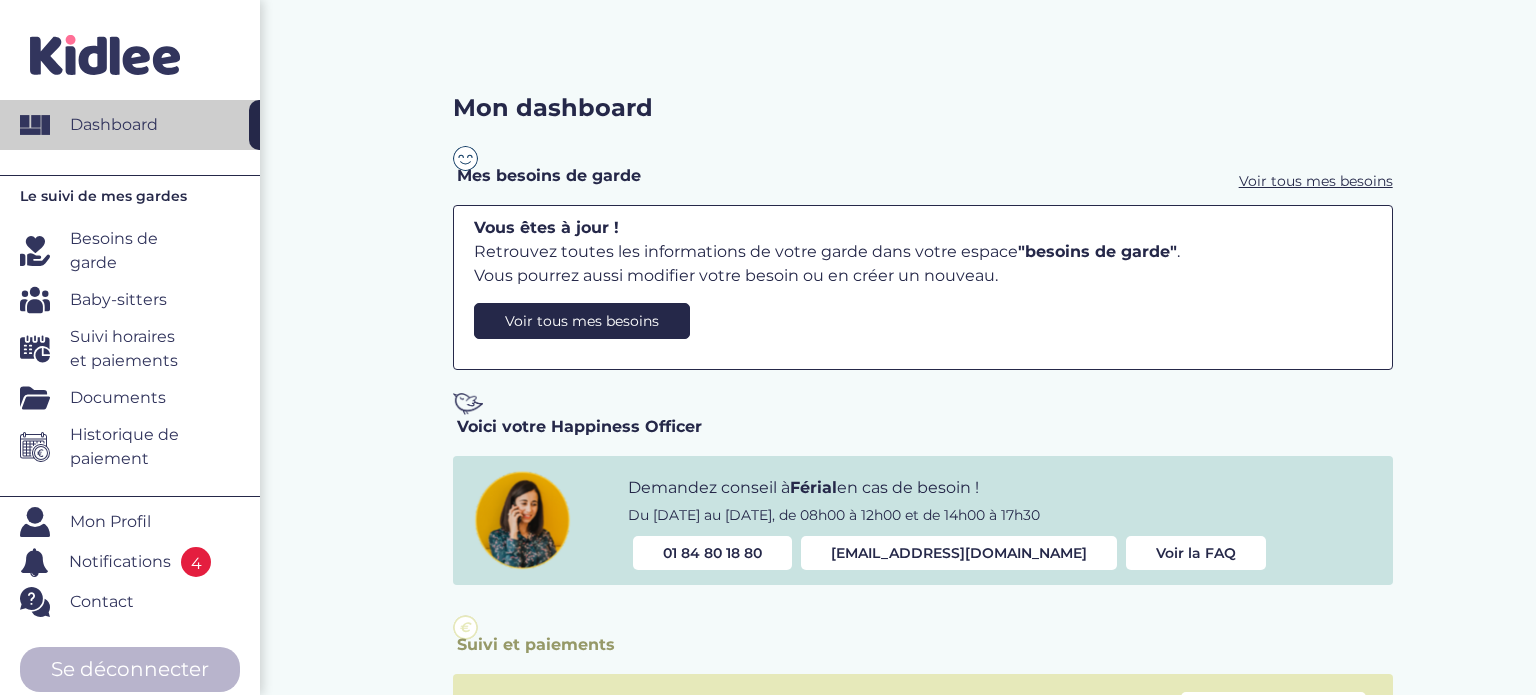 scroll, scrollTop: 0, scrollLeft: 0, axis: both 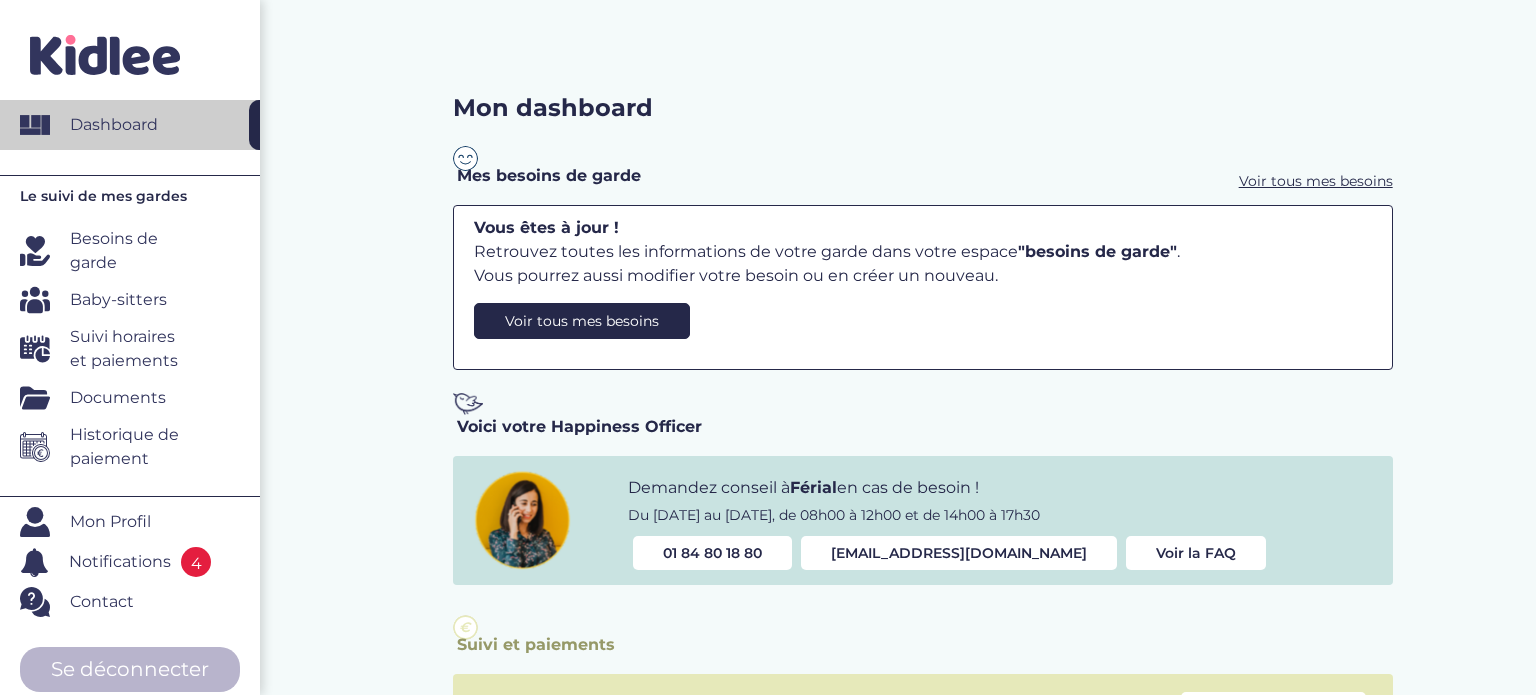 click on "Suivi horaires et paiements" at bounding box center [132, 349] 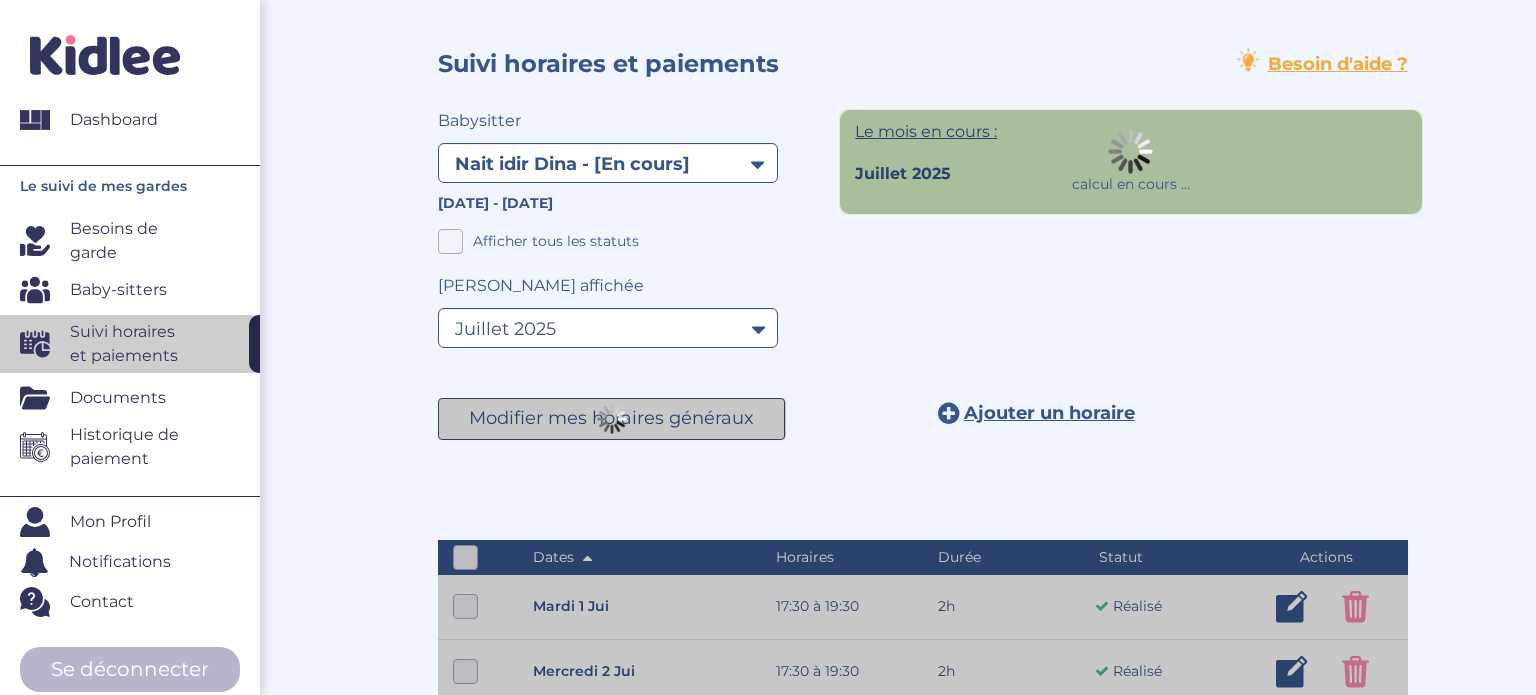 select on "1667" 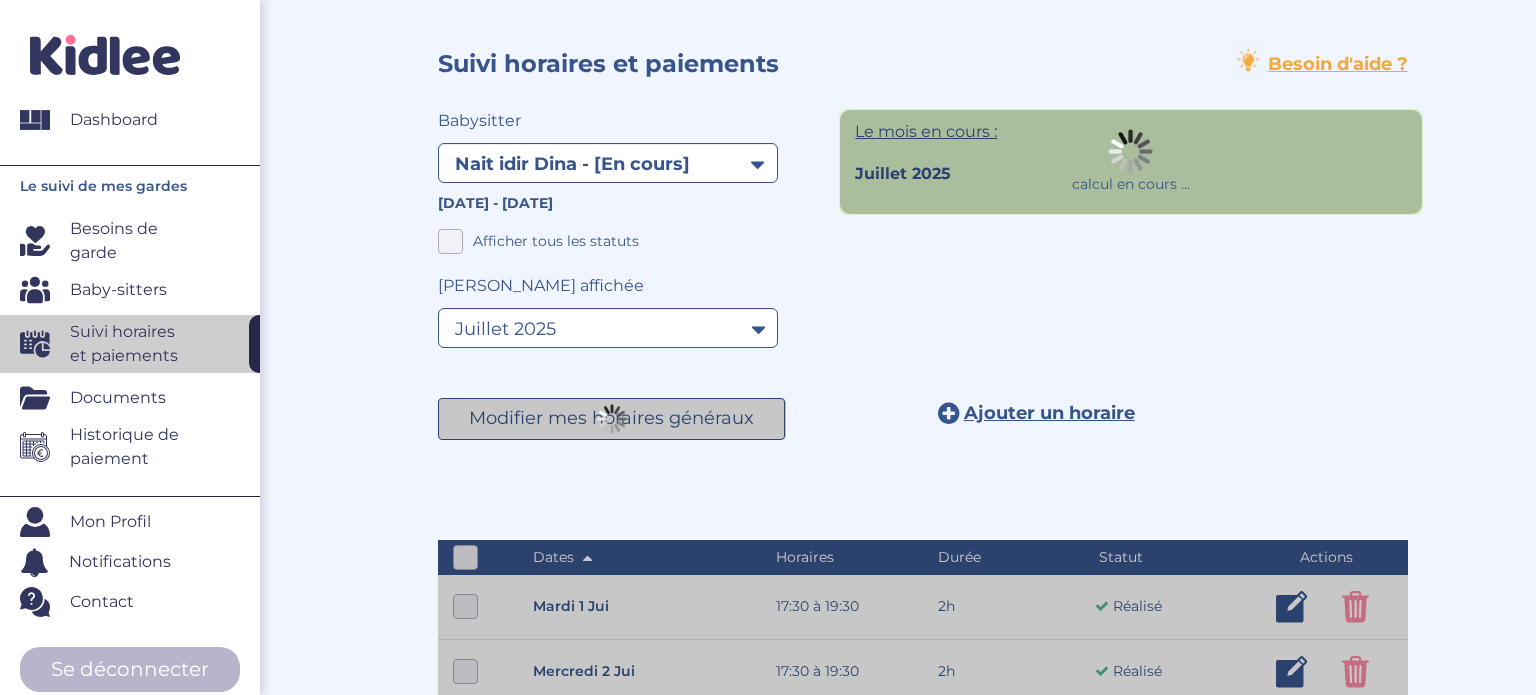select on "juillet 2025" 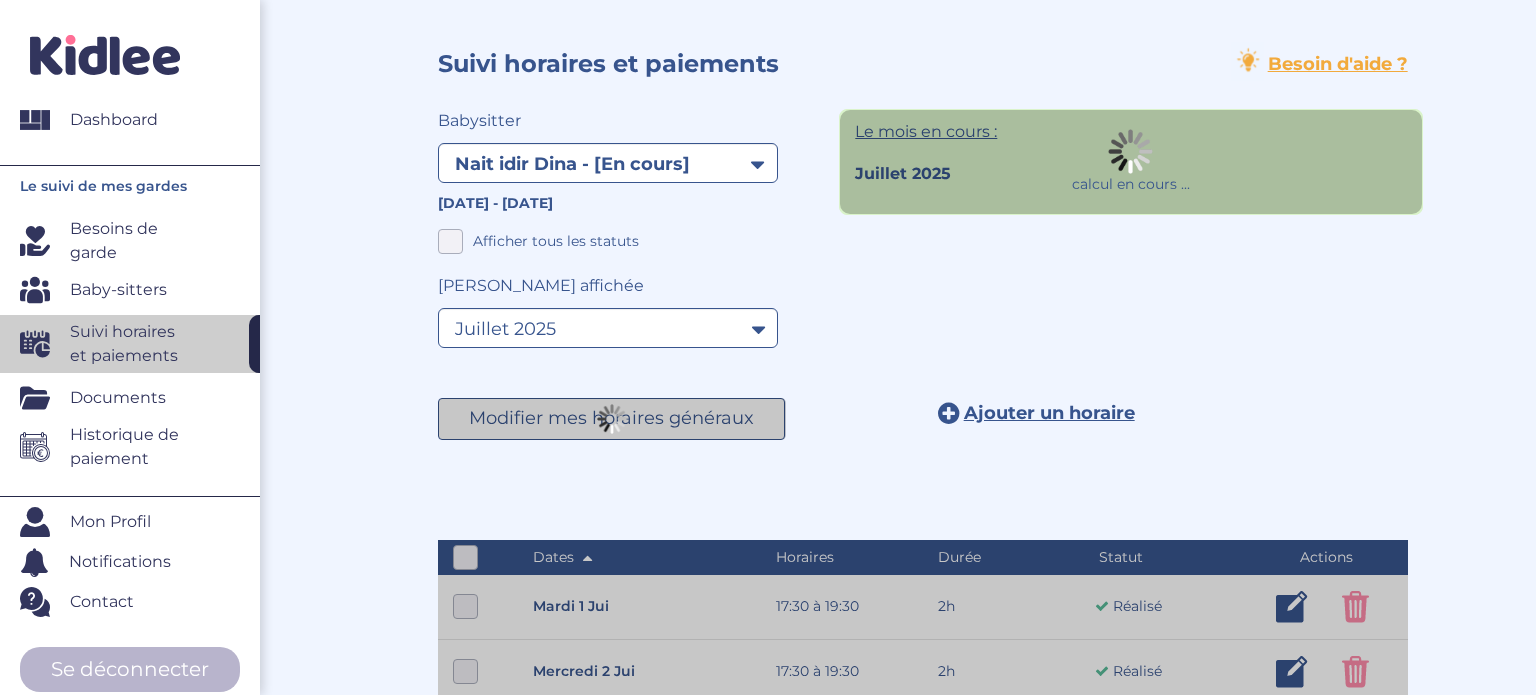 scroll, scrollTop: 0, scrollLeft: 0, axis: both 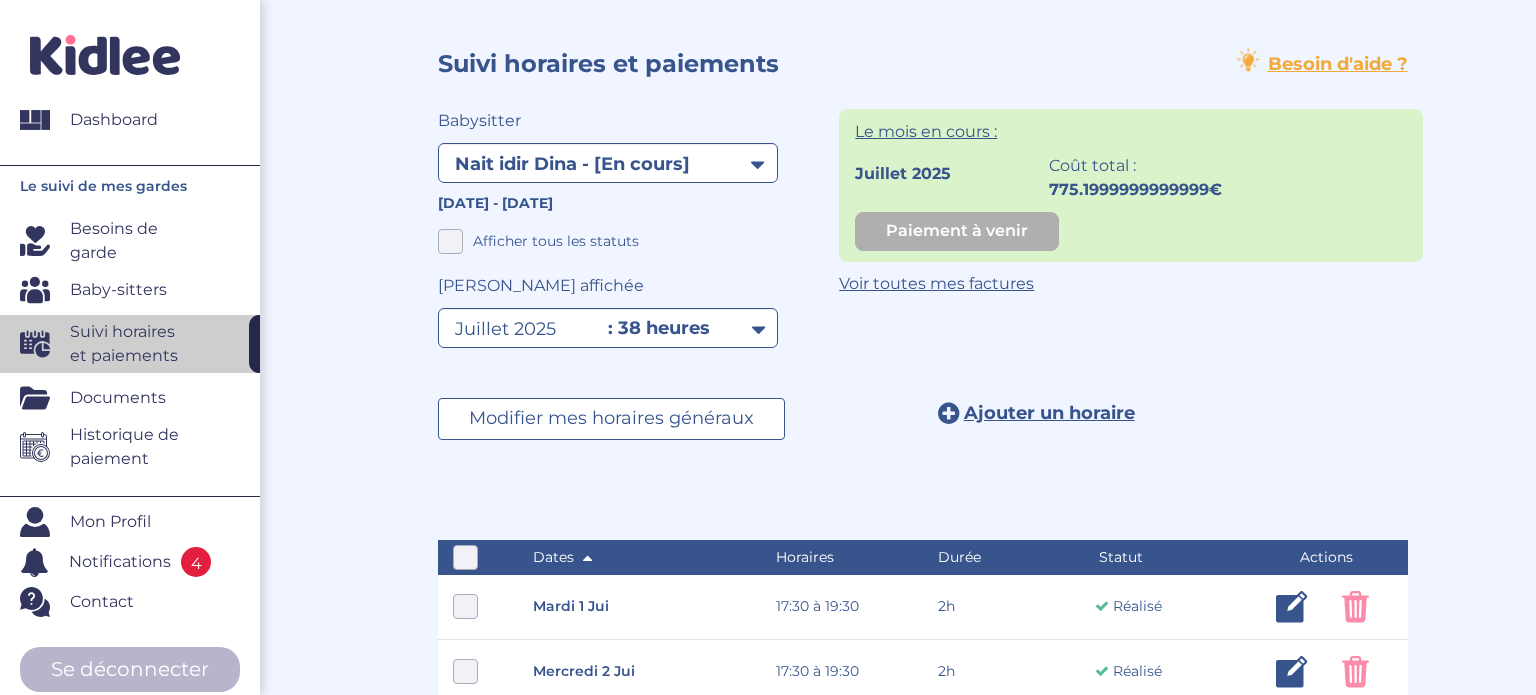 click on "Notifications" at bounding box center [120, 562] 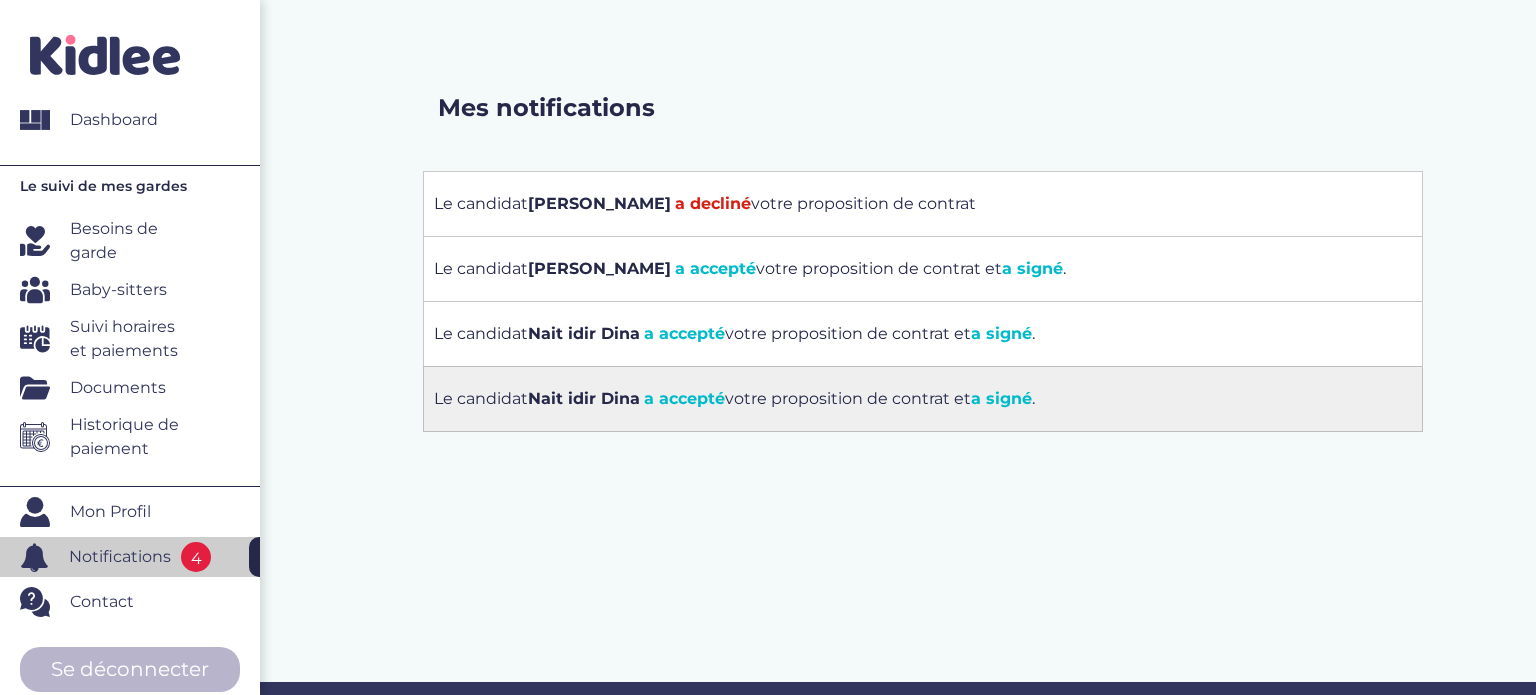 scroll, scrollTop: 0, scrollLeft: 0, axis: both 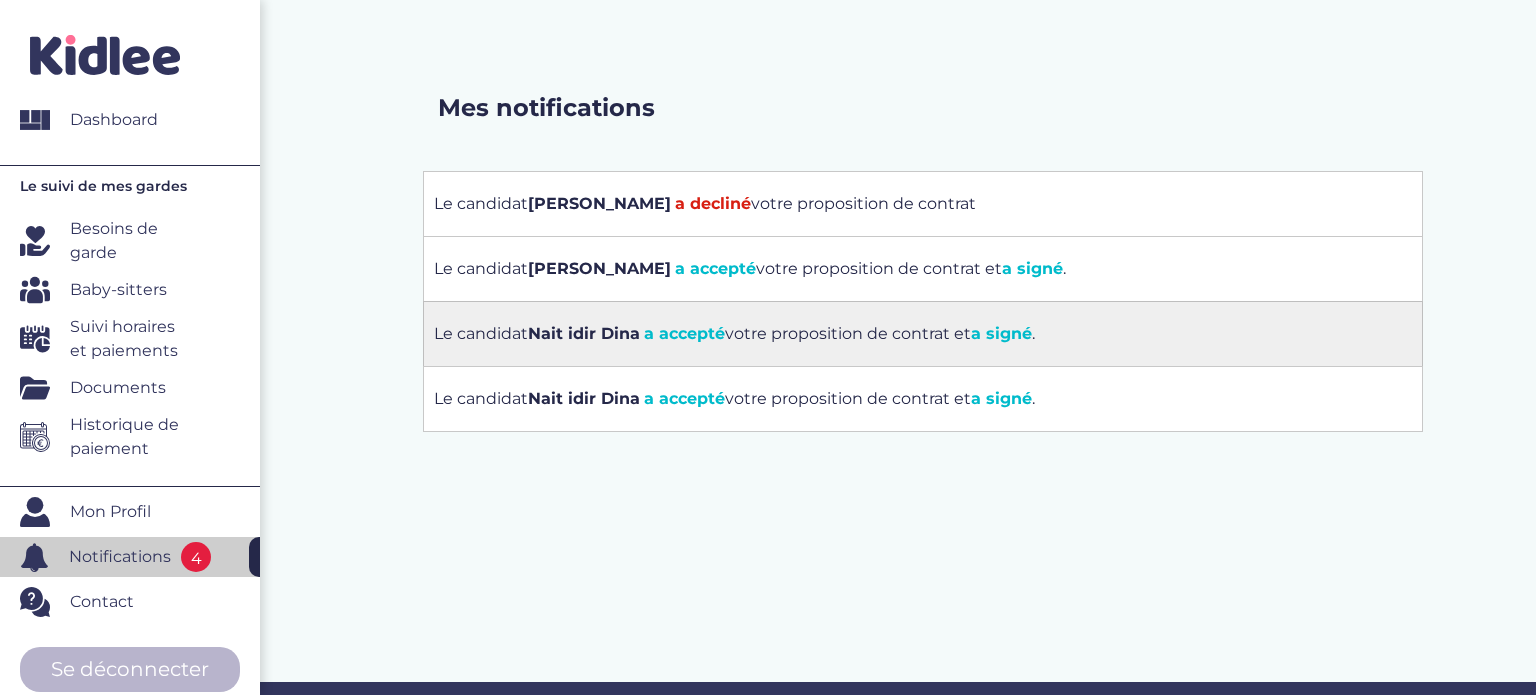 click on "Le candidat
Nait idir  Dina   a accepté
votre proposition de contrat et
a signé ." at bounding box center (923, 334) 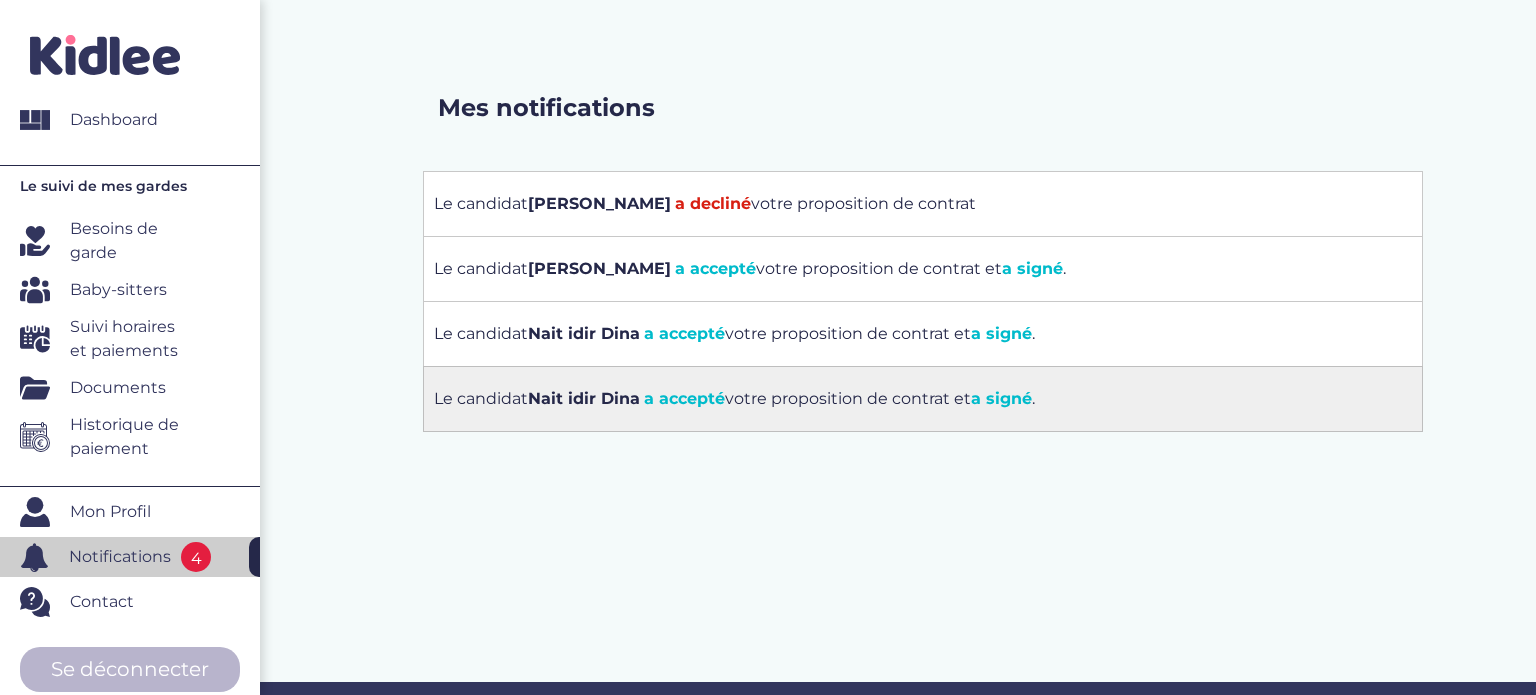 click on "Le candidat
Nait idir  Dina   a accepté
votre proposition de contrat et
a signé ." at bounding box center [923, 399] 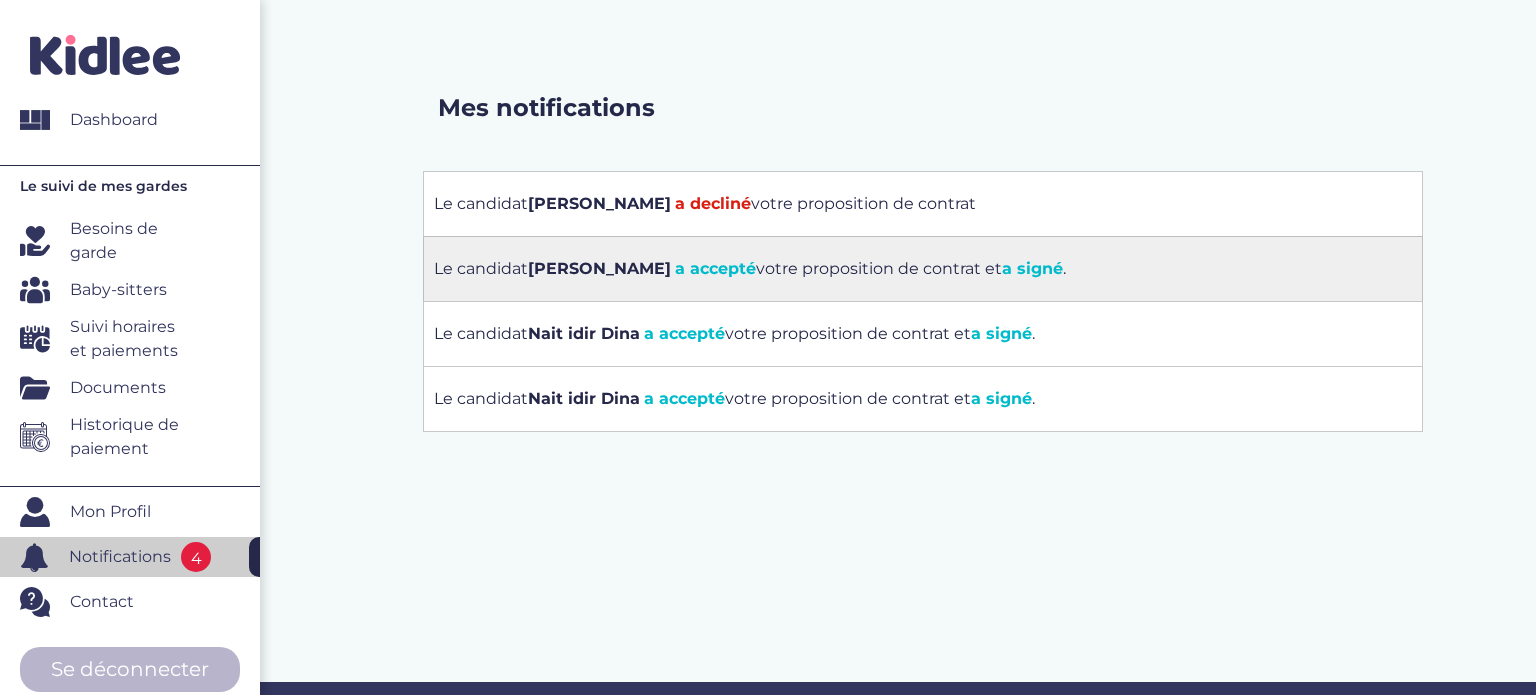 click on "a accepté" at bounding box center (715, 268) 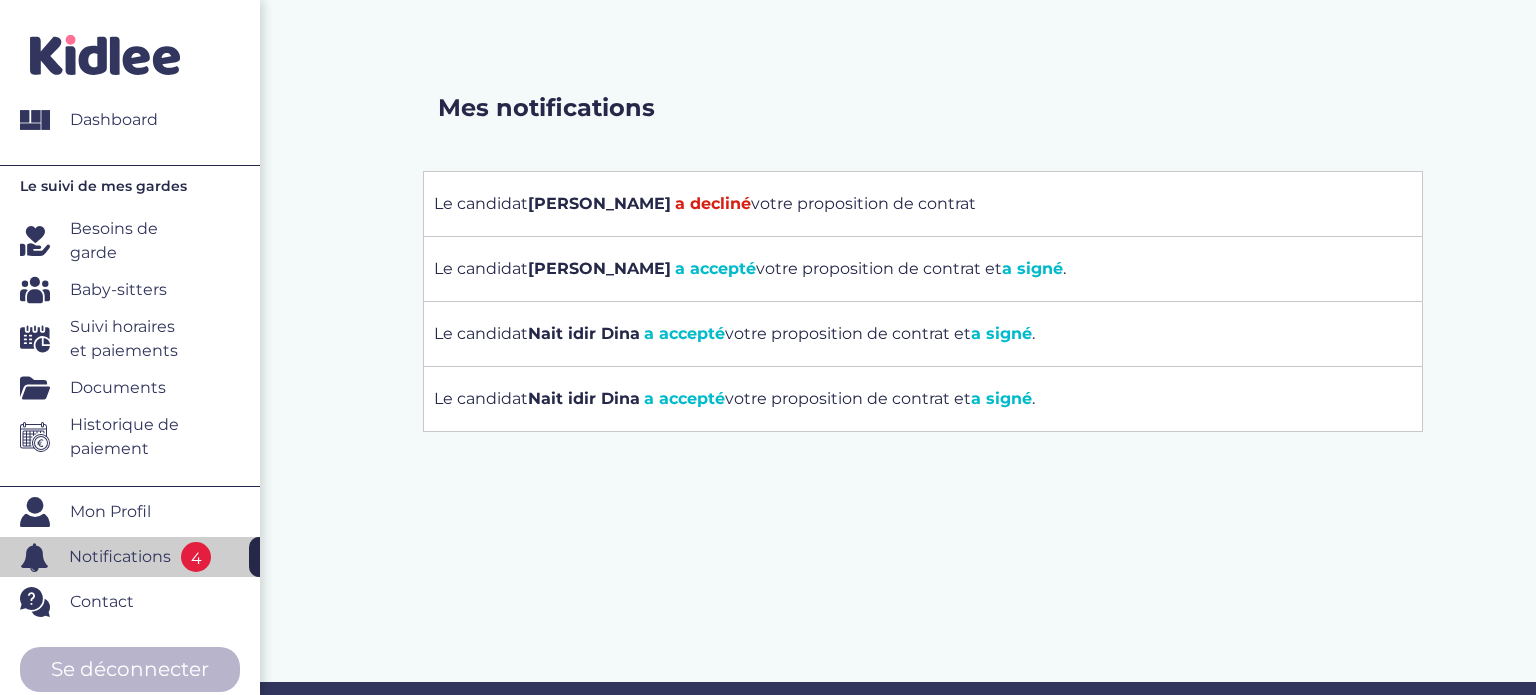 click on "Besoins de garde" at bounding box center (132, 241) 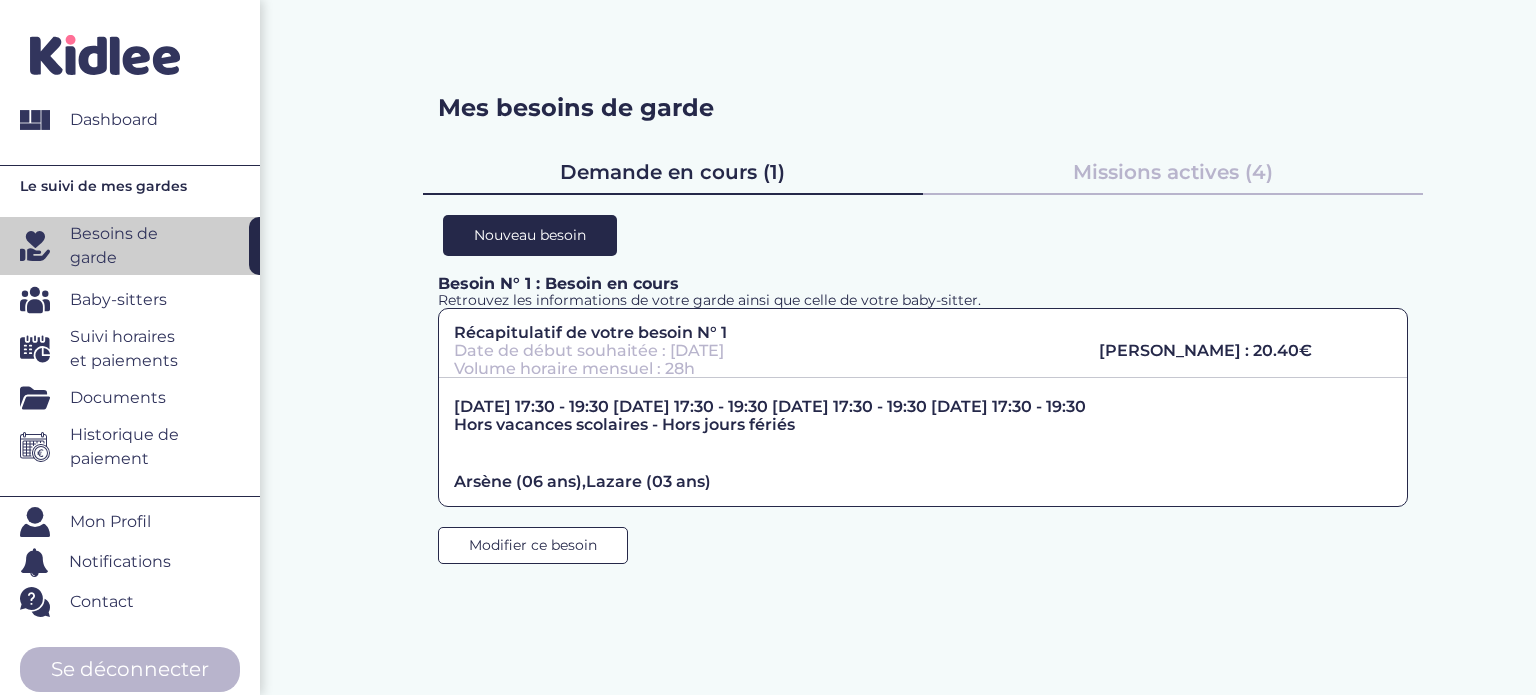 scroll, scrollTop: 0, scrollLeft: 0, axis: both 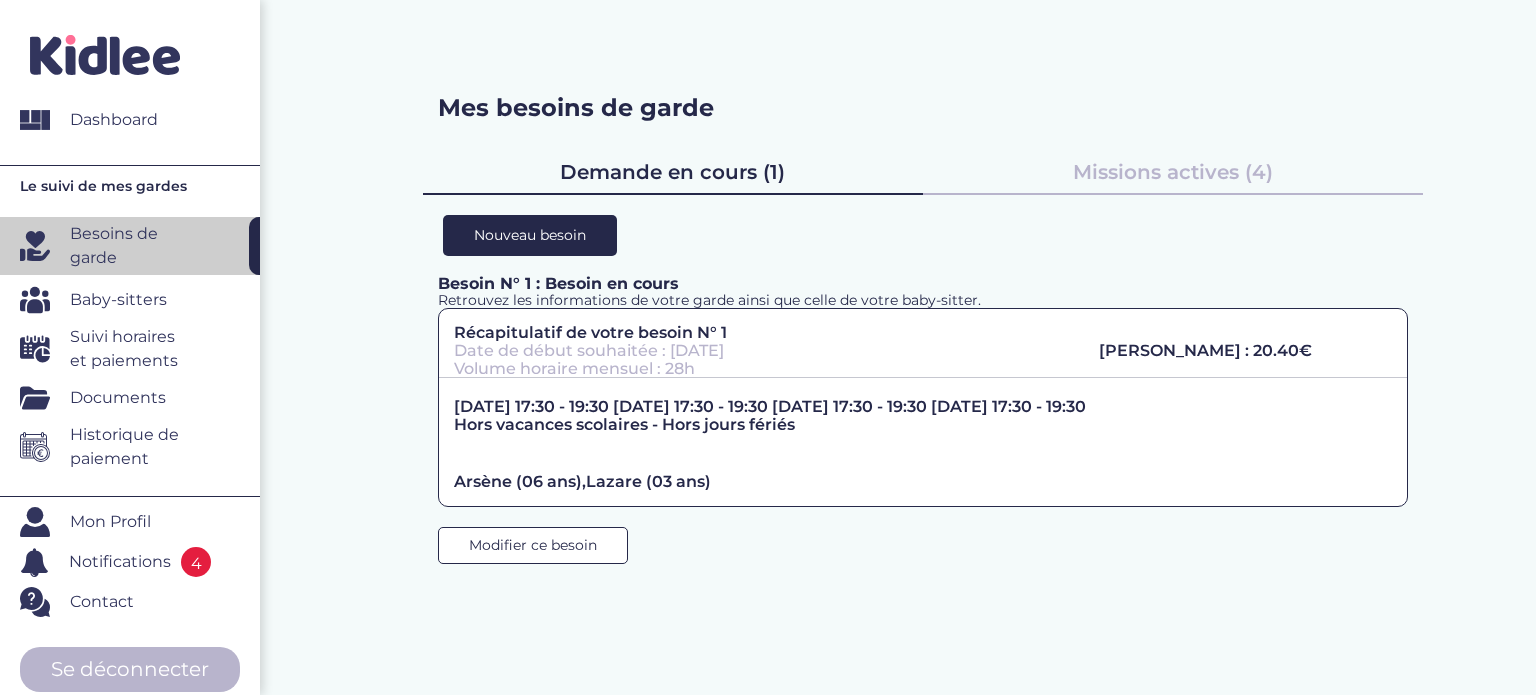 click on "Le suivi de mes gardes
Besoins de garde
Baby-sitters
Suivi horaires et paiements
Documents" at bounding box center [130, 330] 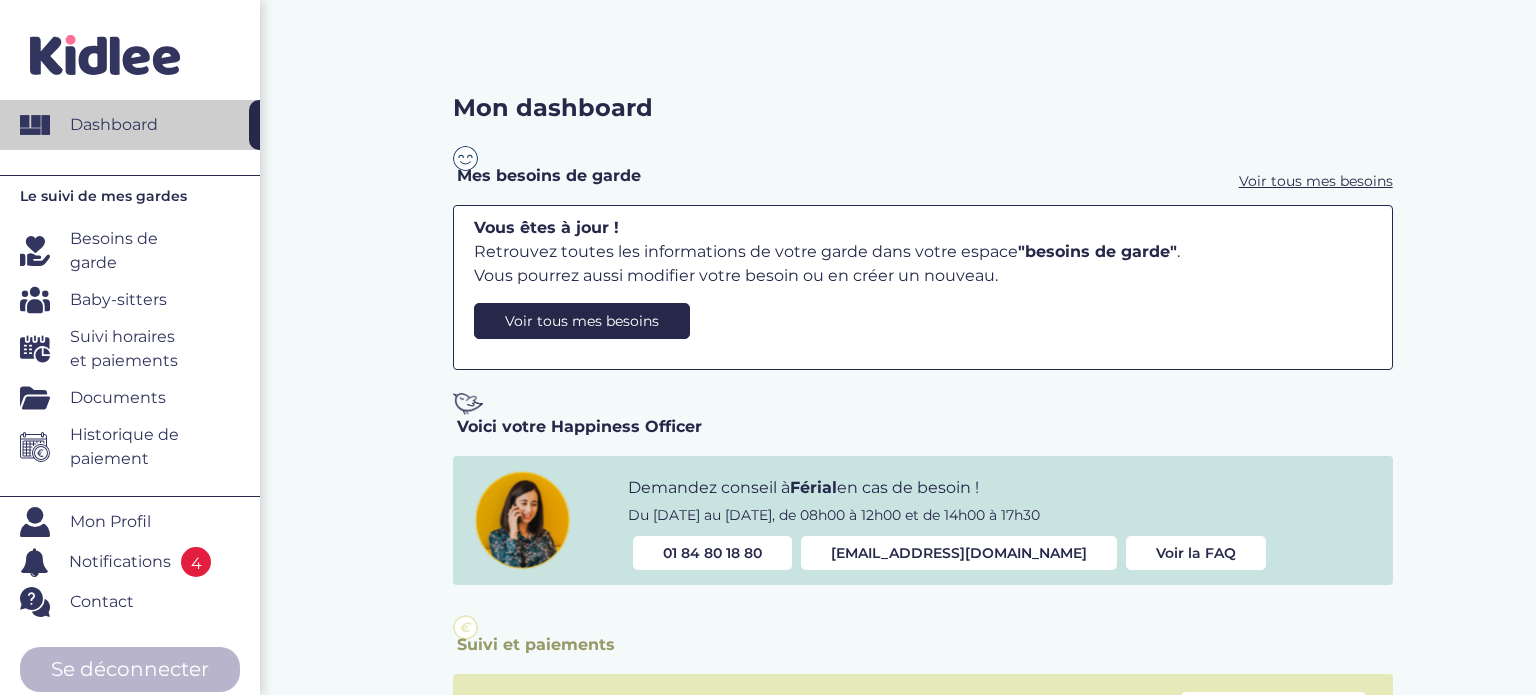 scroll, scrollTop: 0, scrollLeft: 0, axis: both 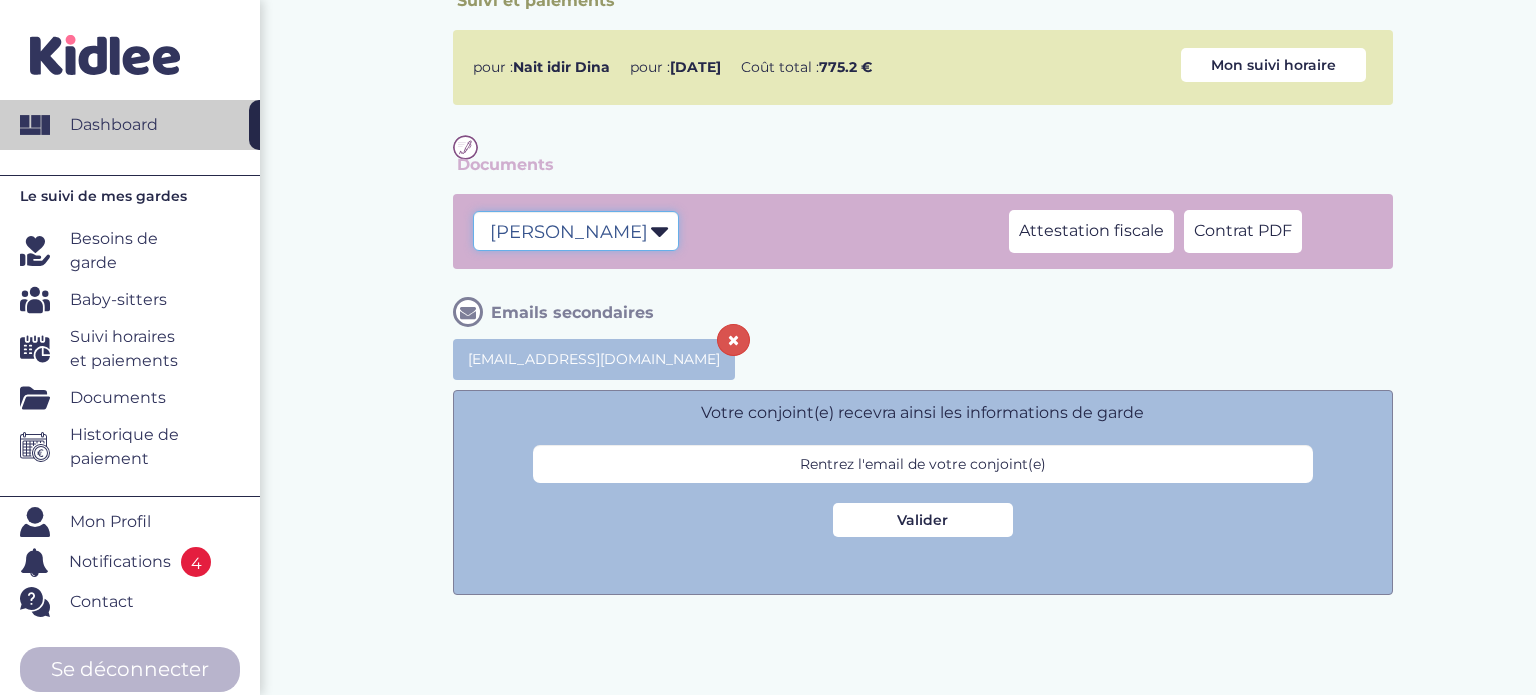 click on "HERMIER  Camille
Nait idir  Dina
Djabella Thinhinane
Nait idir  Dina" at bounding box center (576, 231) 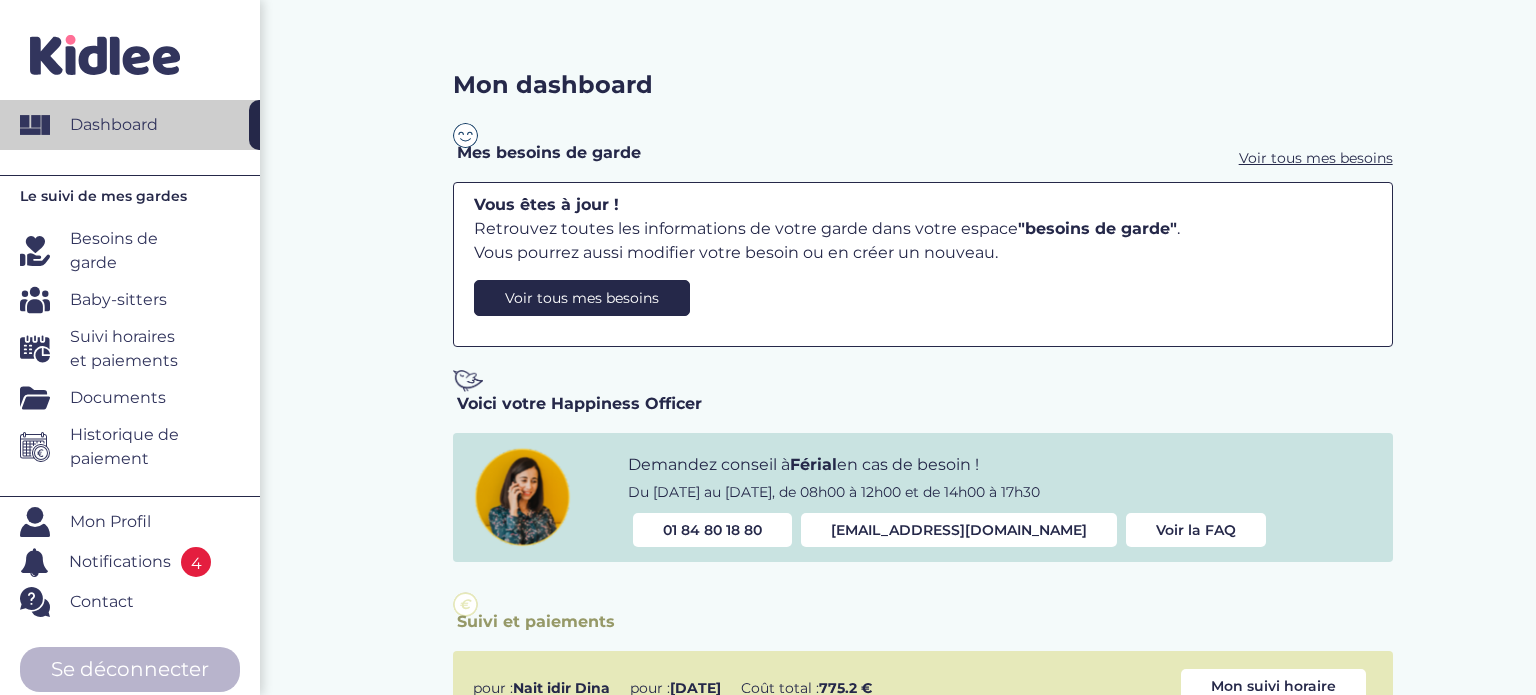 scroll, scrollTop: 0, scrollLeft: 0, axis: both 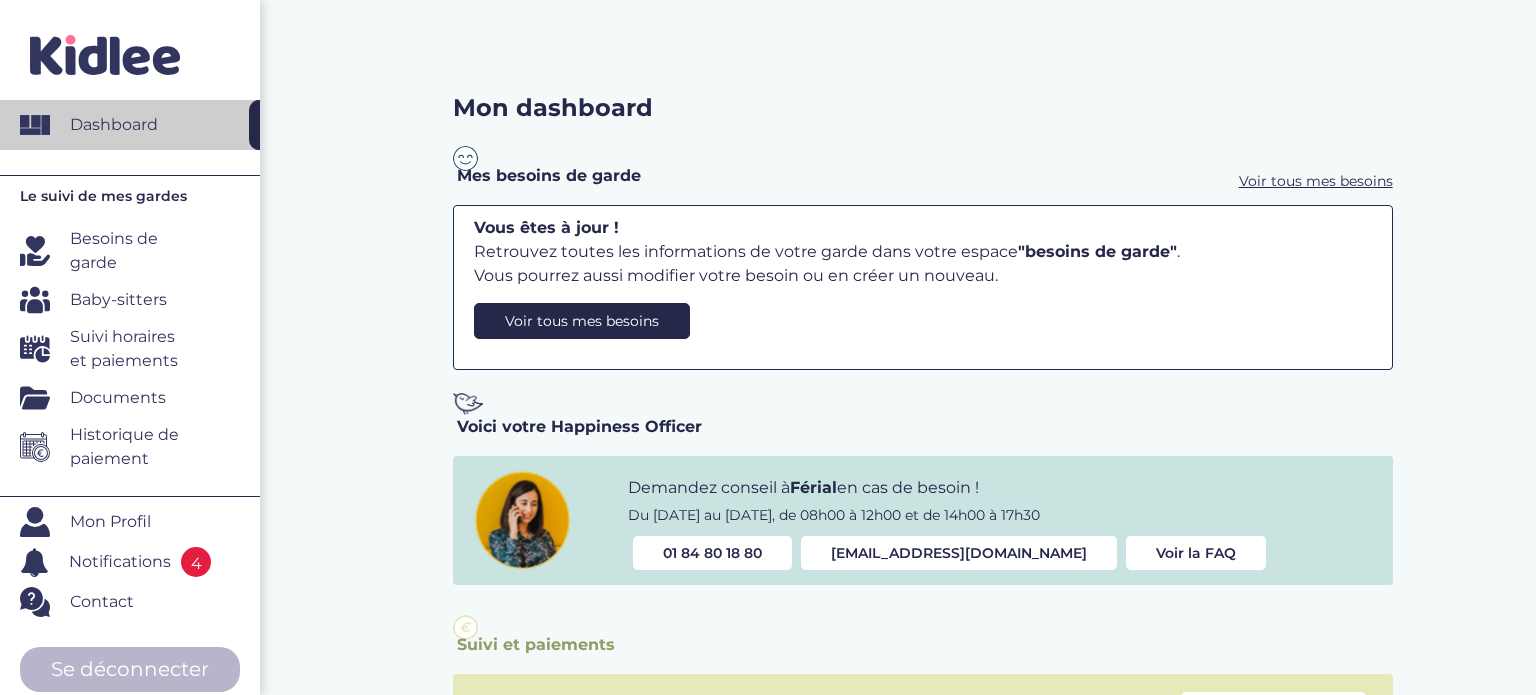 click on "Suivi horaires et paiements" at bounding box center (132, 349) 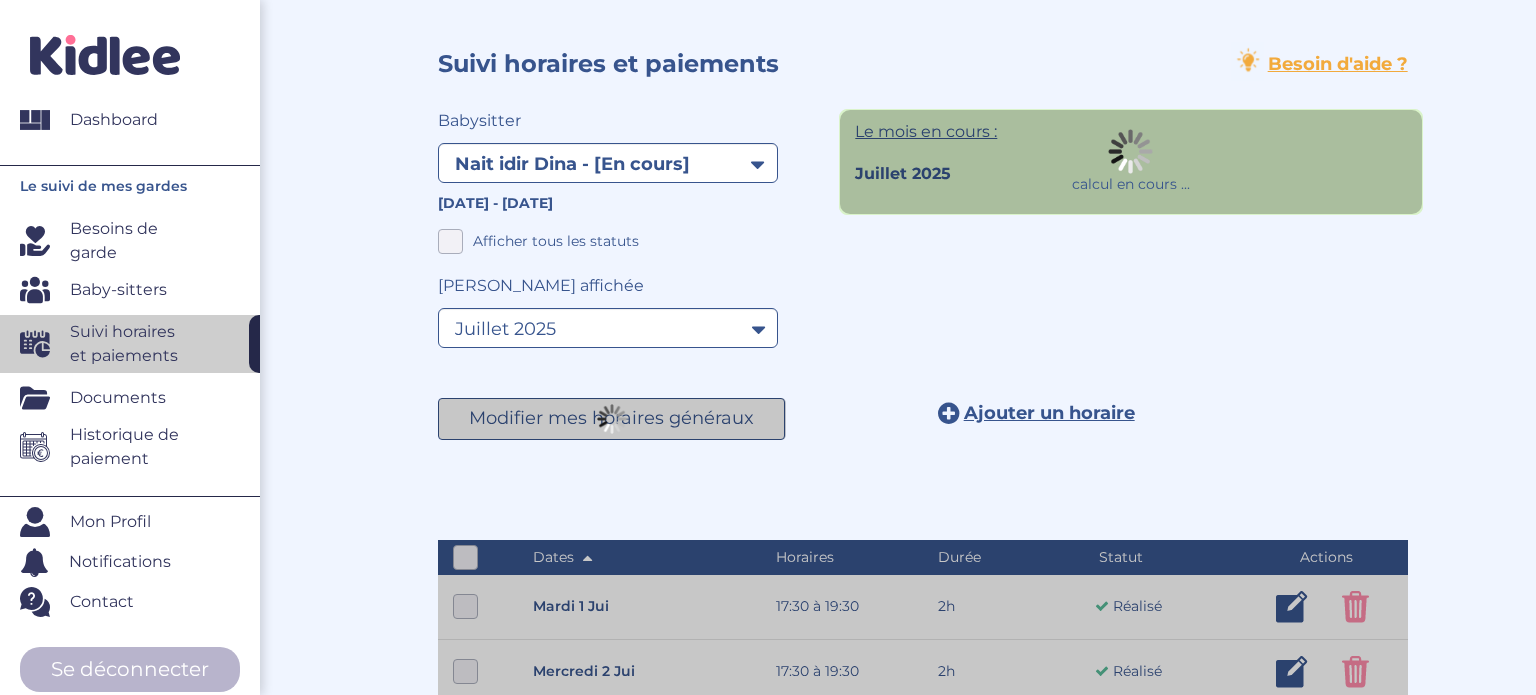 select on "1667" 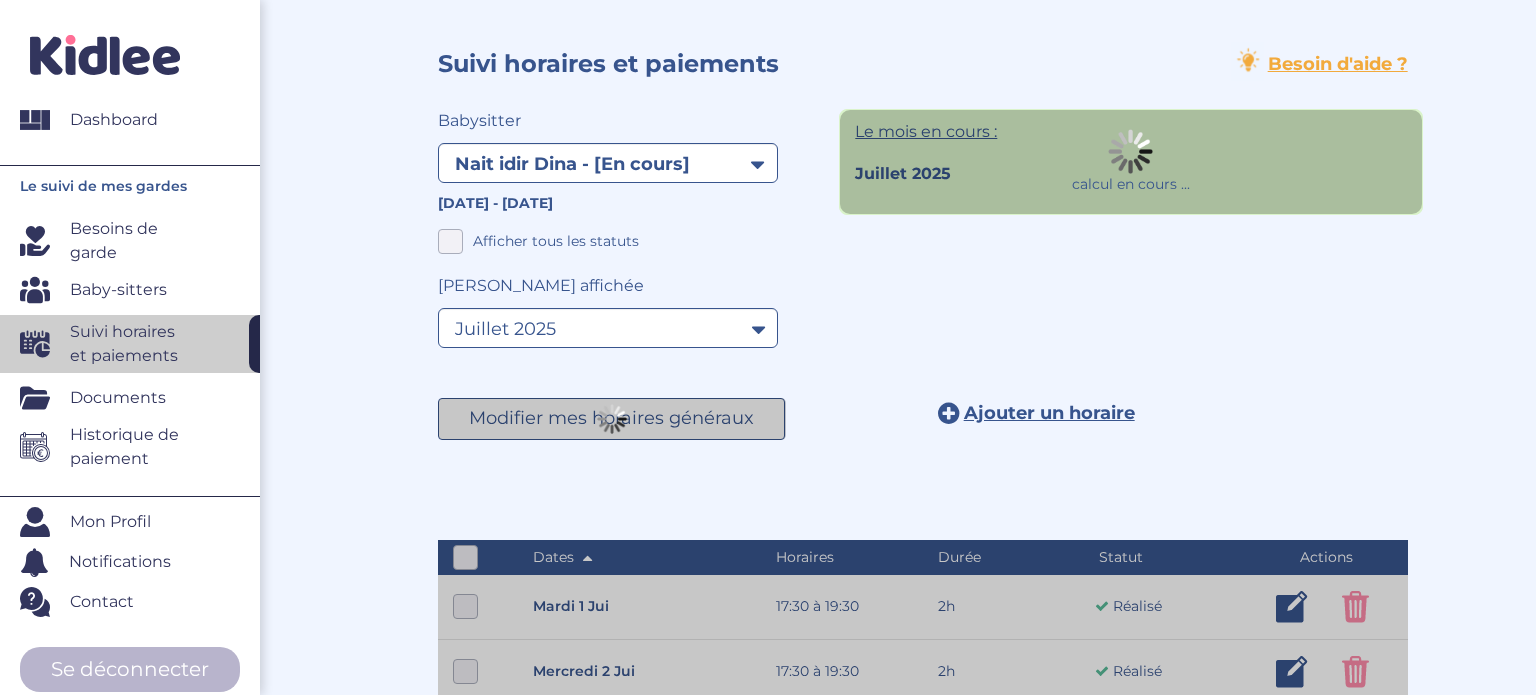 select on "juillet 2025" 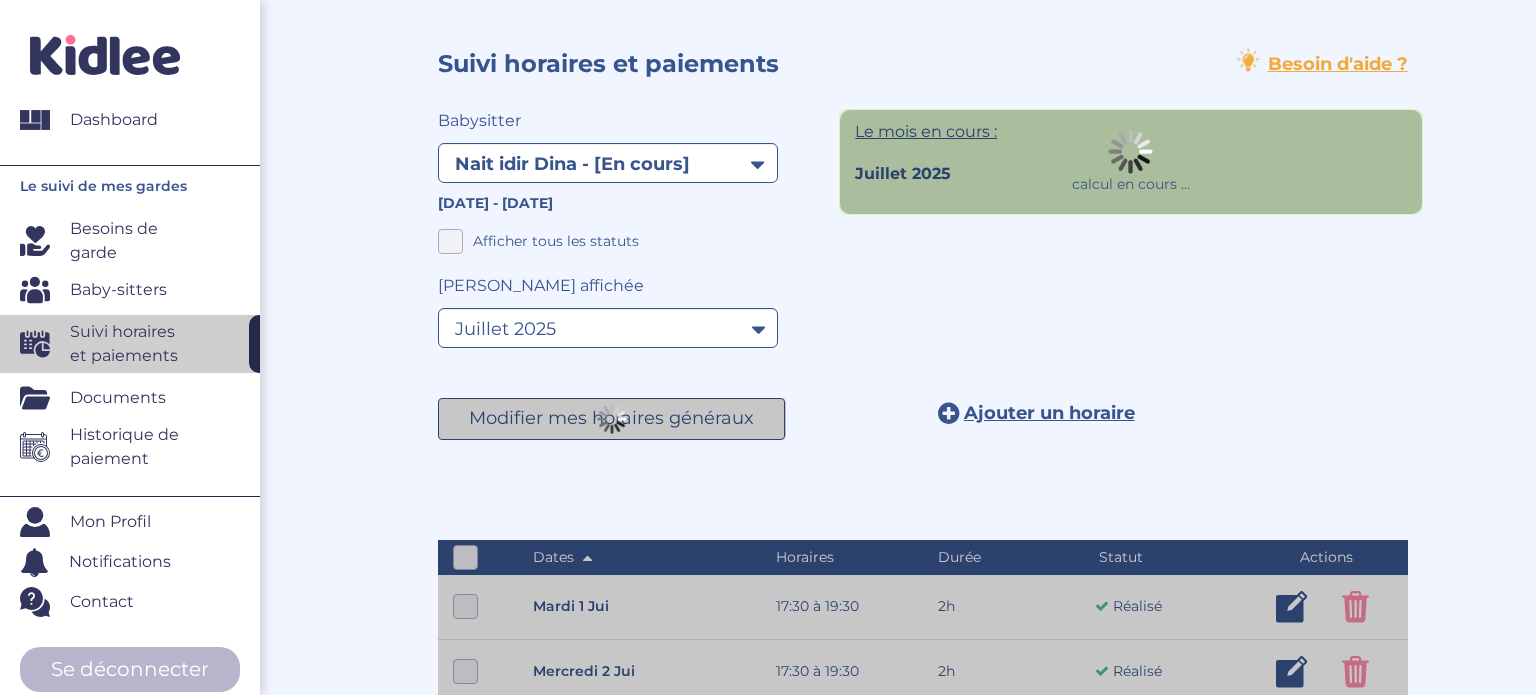 scroll, scrollTop: 0, scrollLeft: 0, axis: both 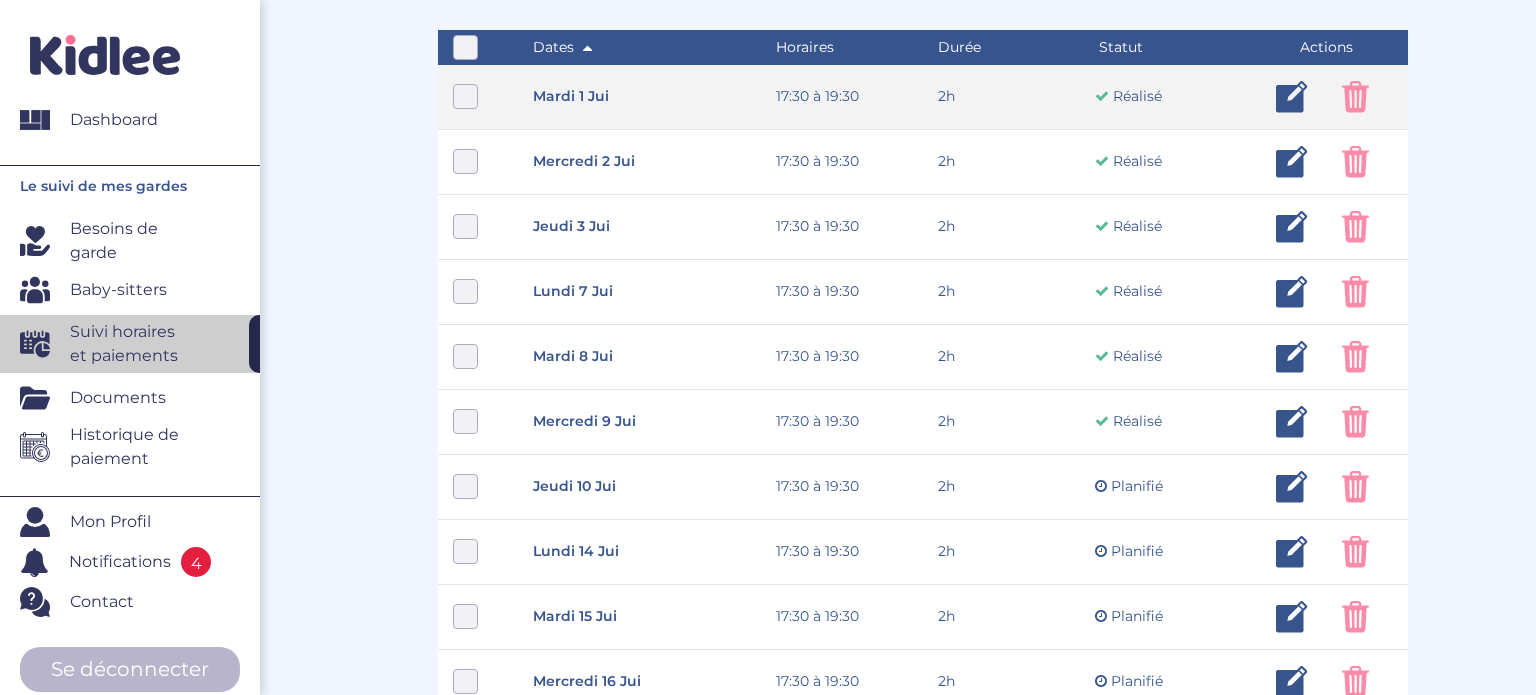 click at bounding box center [465, 96] 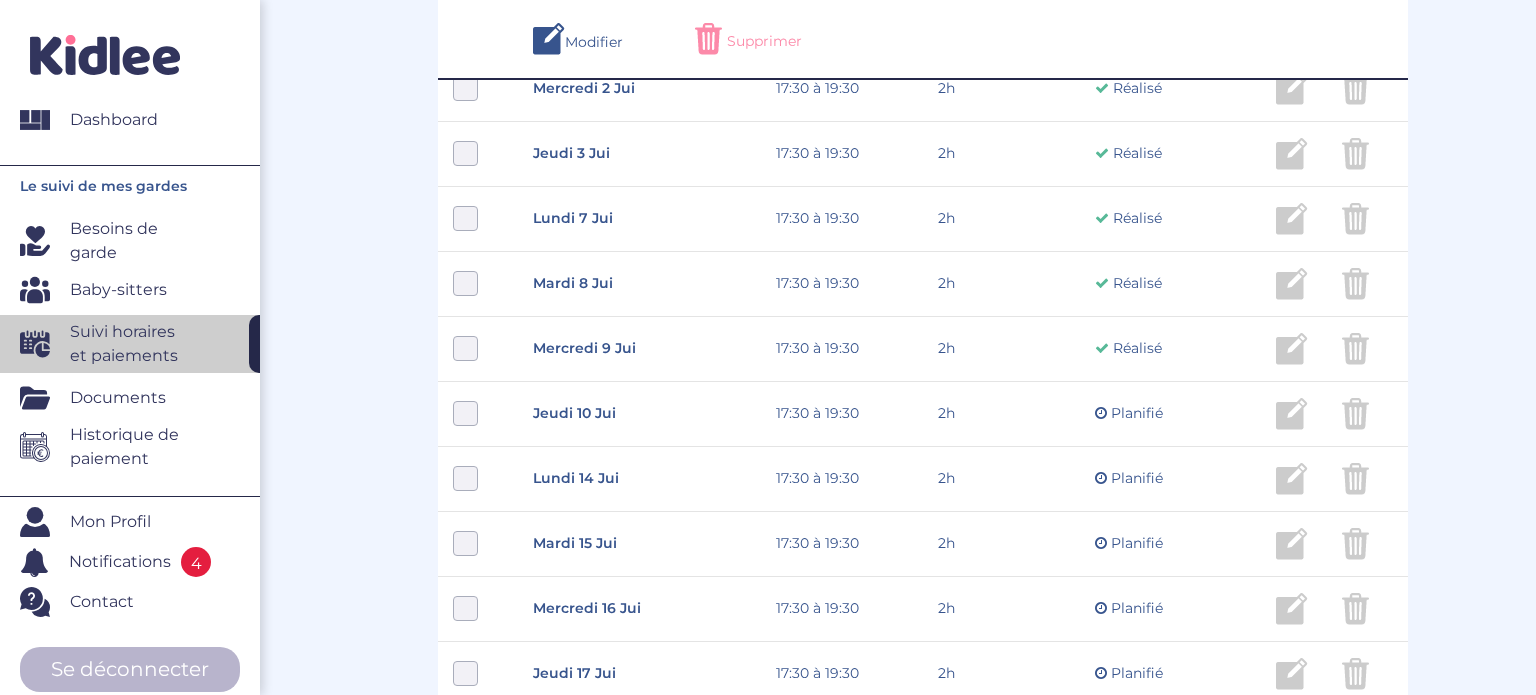 scroll, scrollTop: 277, scrollLeft: 0, axis: vertical 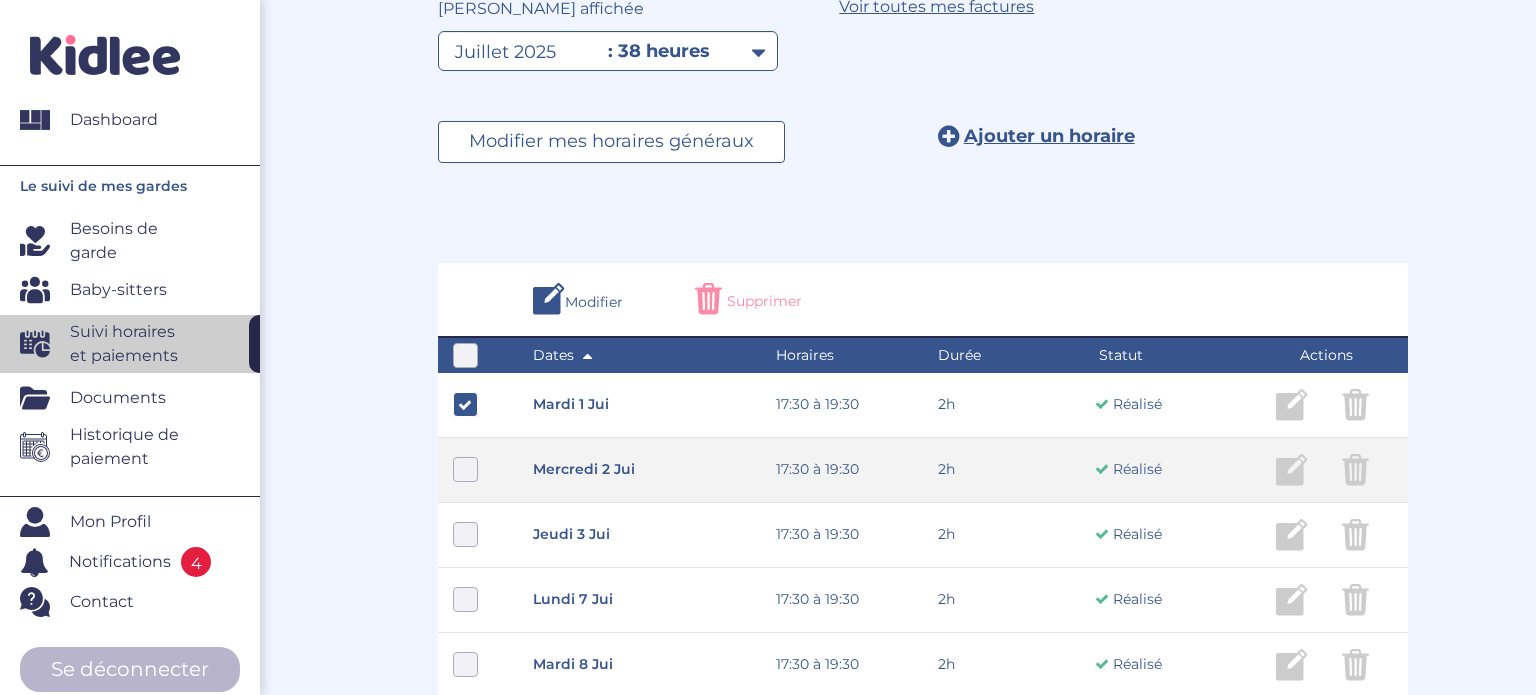 click at bounding box center (465, 469) 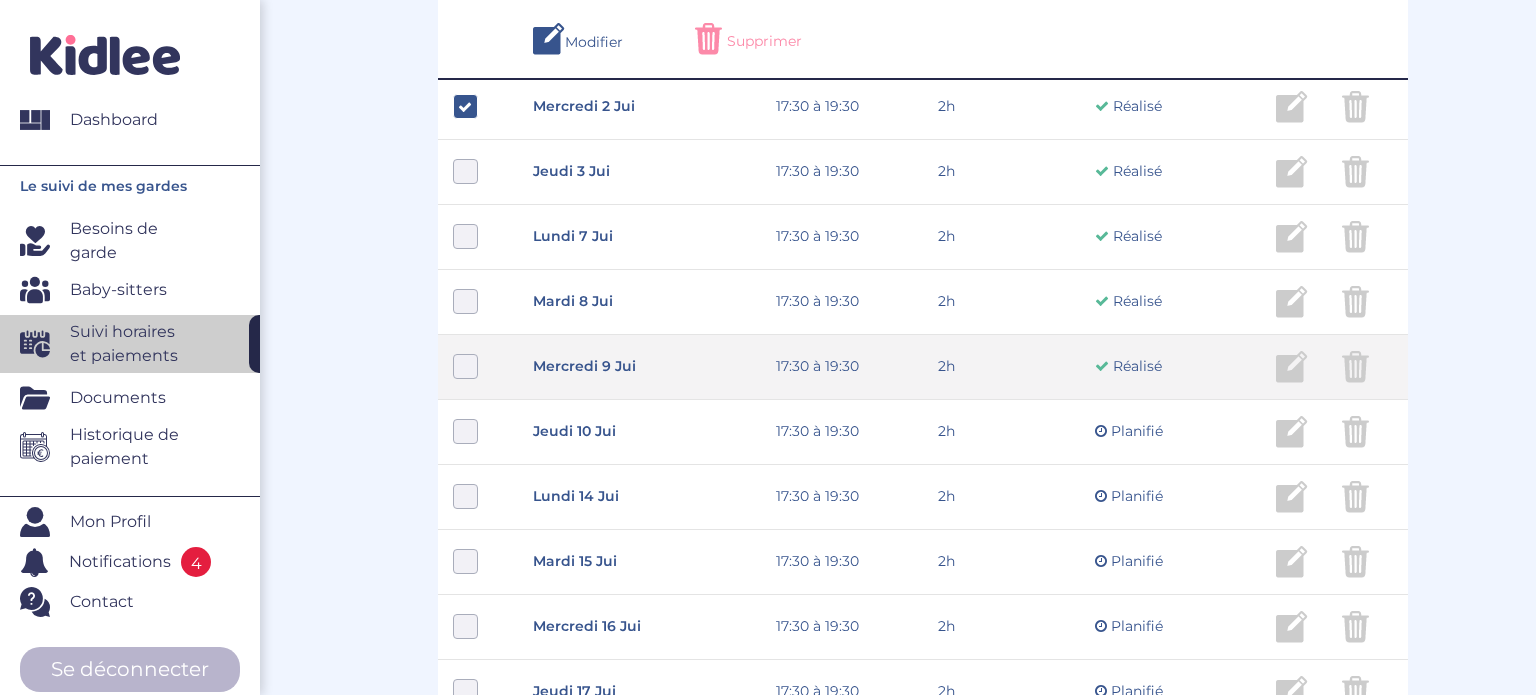 scroll, scrollTop: 589, scrollLeft: 0, axis: vertical 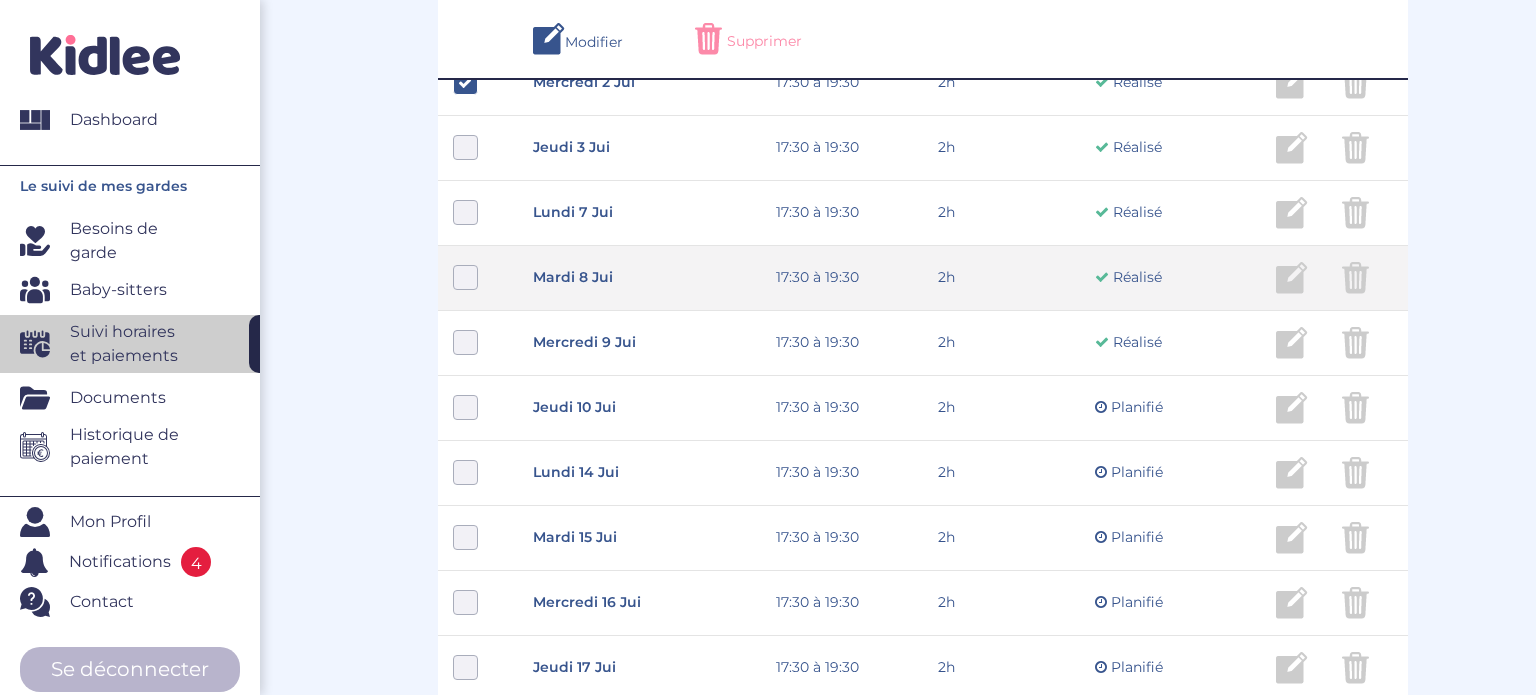 click at bounding box center [465, 277] 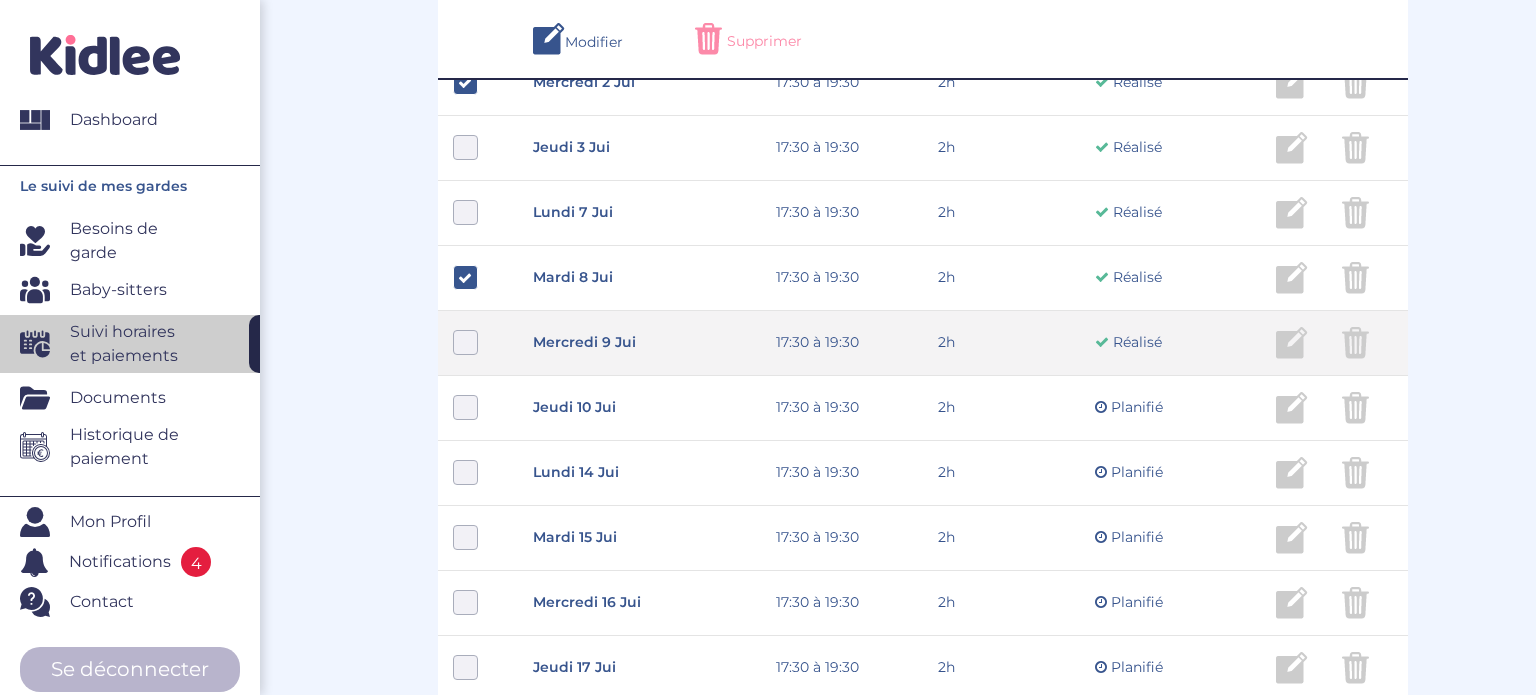 click on "[DATE] 9 jui
17:30  à  19:30     2h   Réalisé      2h           Réalisé
...
Modifier     Supprimer" at bounding box center [923, 343] 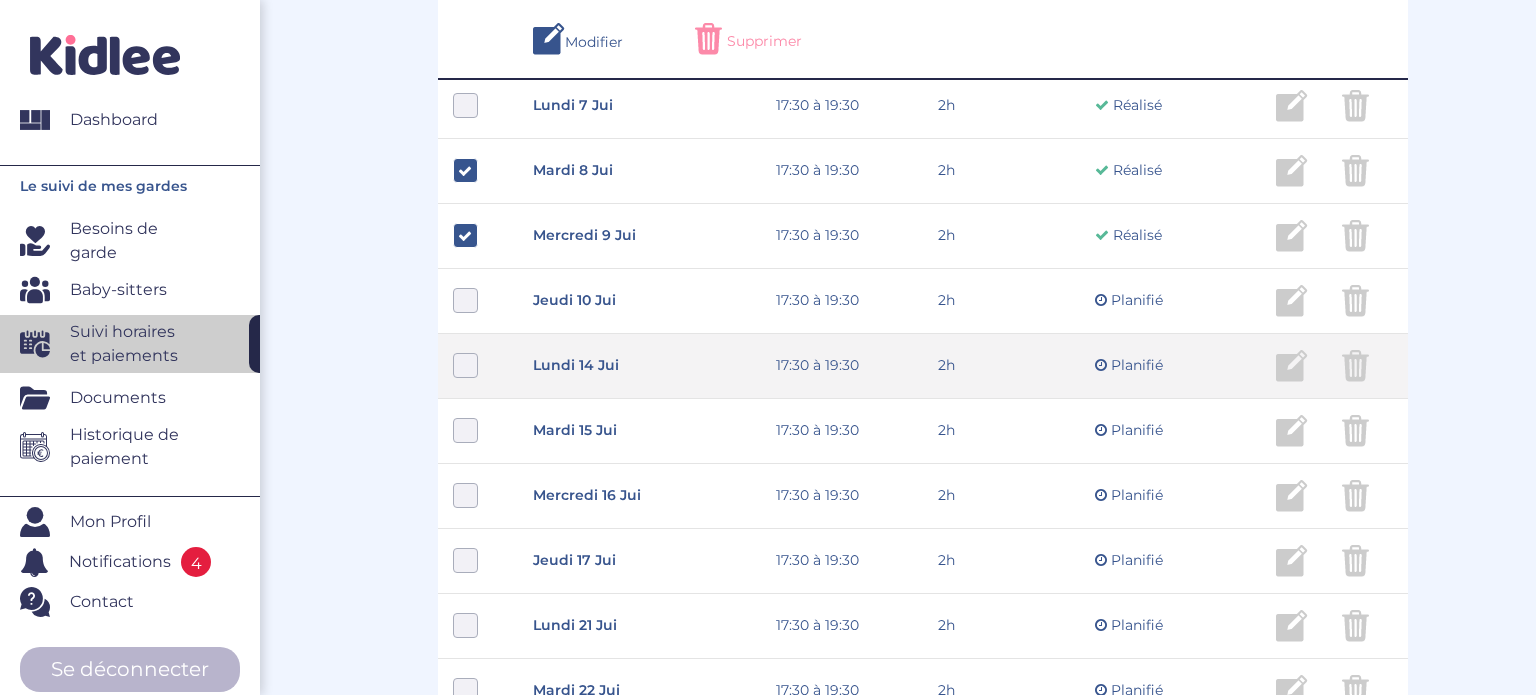 scroll, scrollTop: 698, scrollLeft: 0, axis: vertical 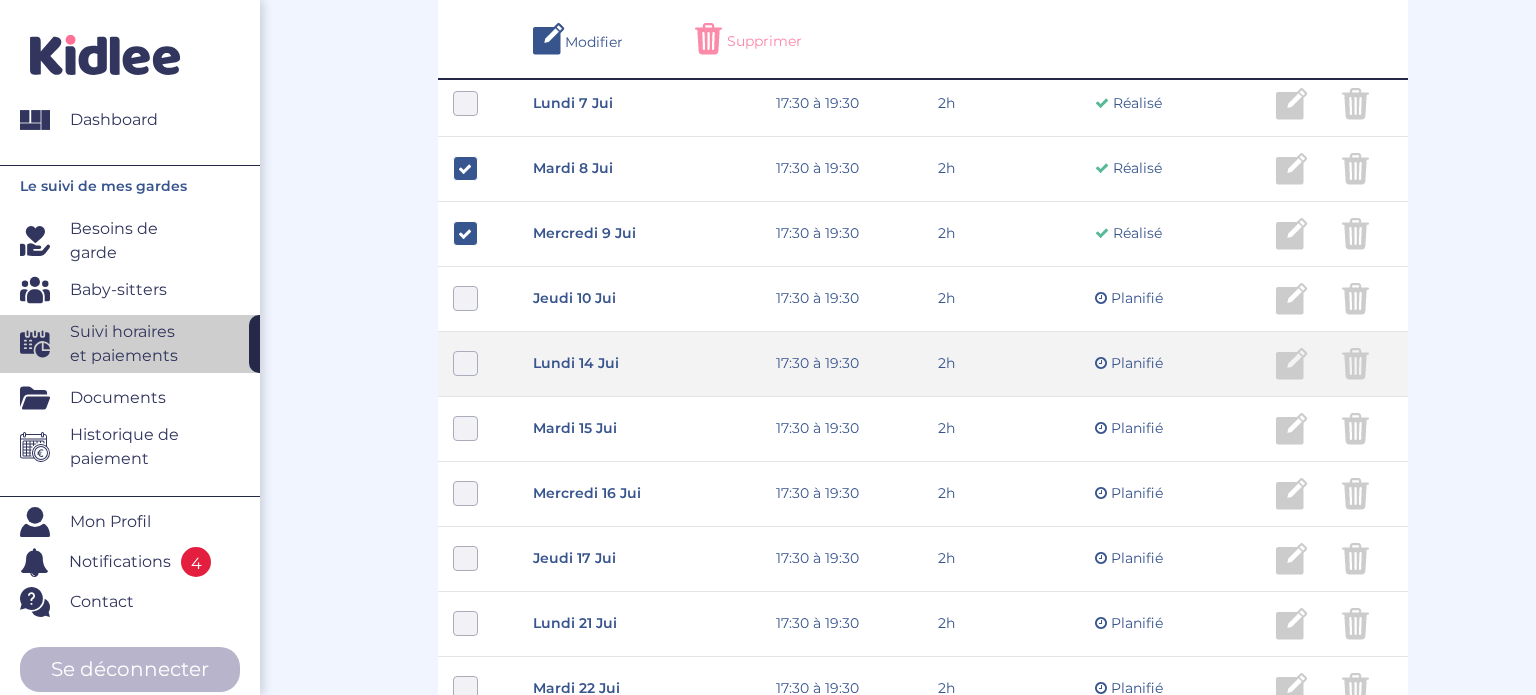click at bounding box center [465, 363] 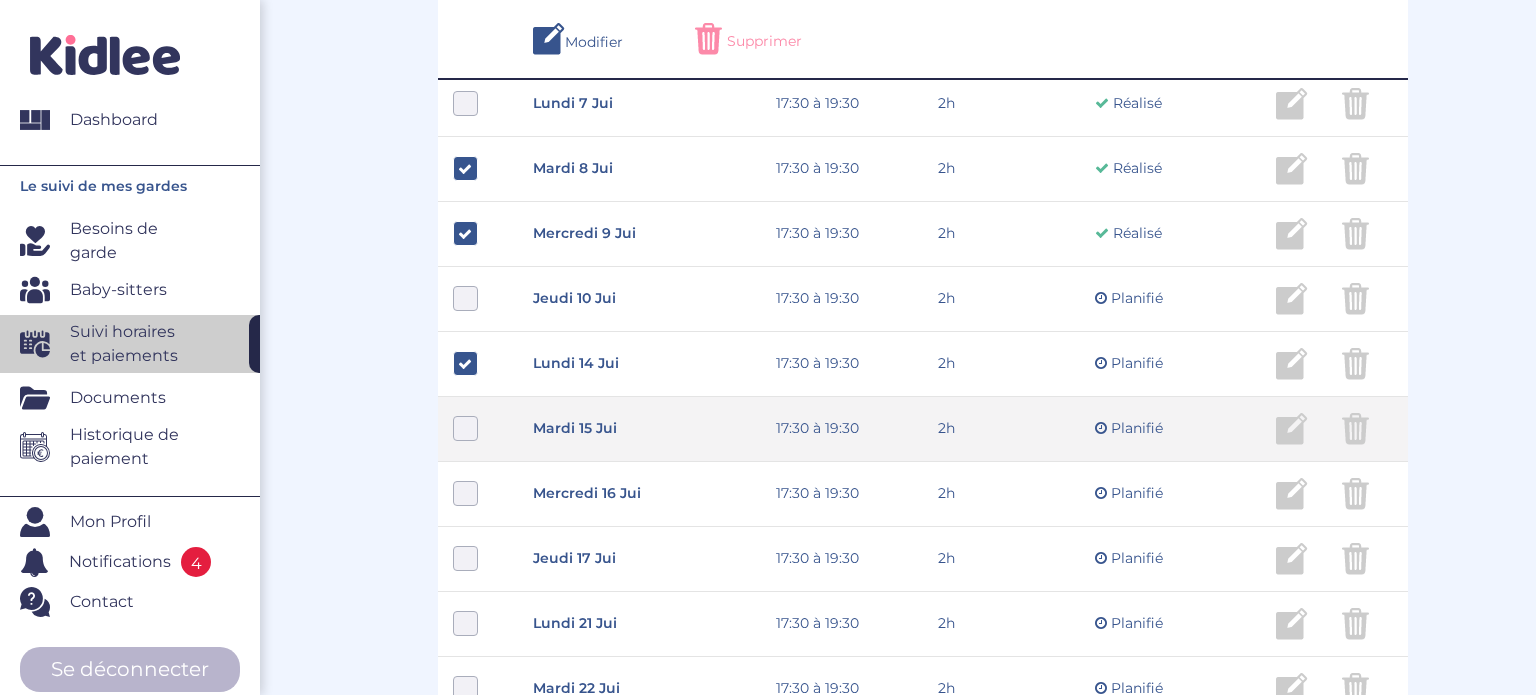 click at bounding box center (465, 428) 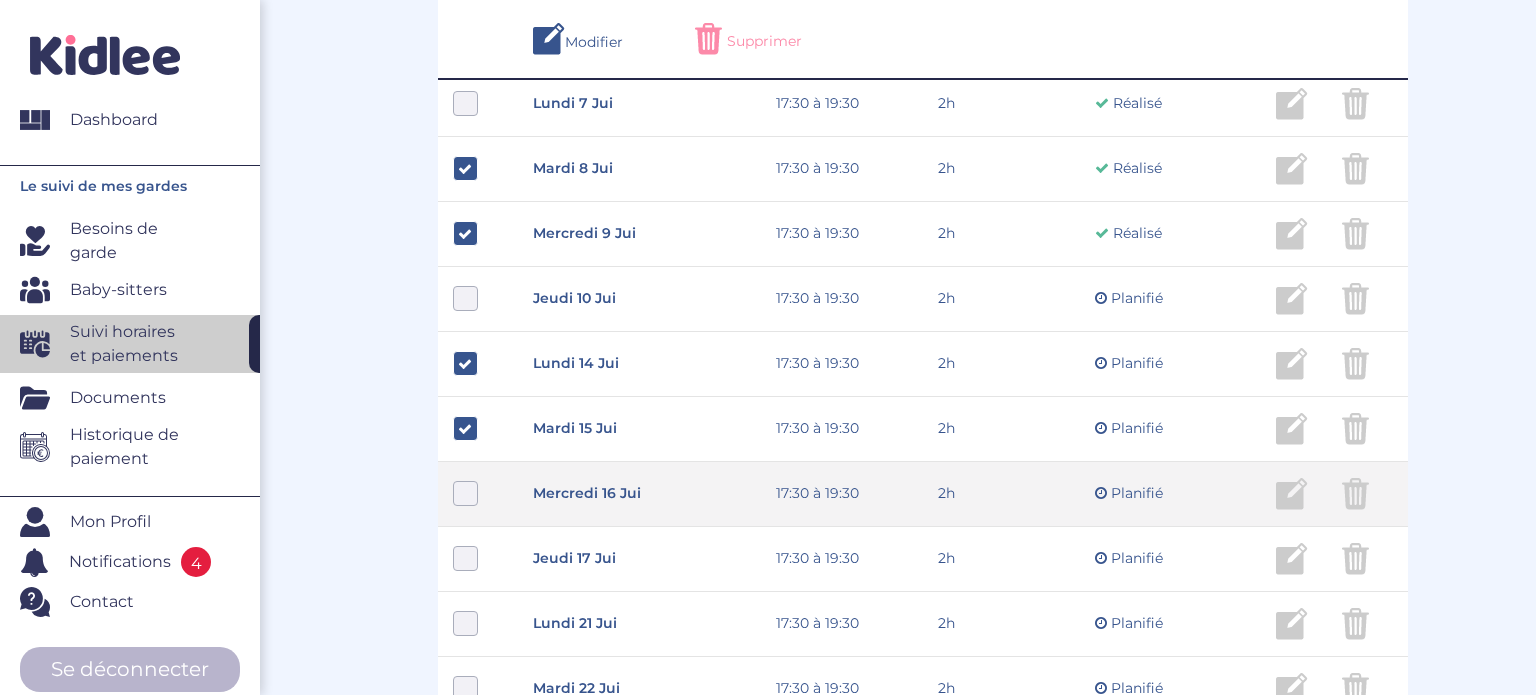 click at bounding box center [465, 493] 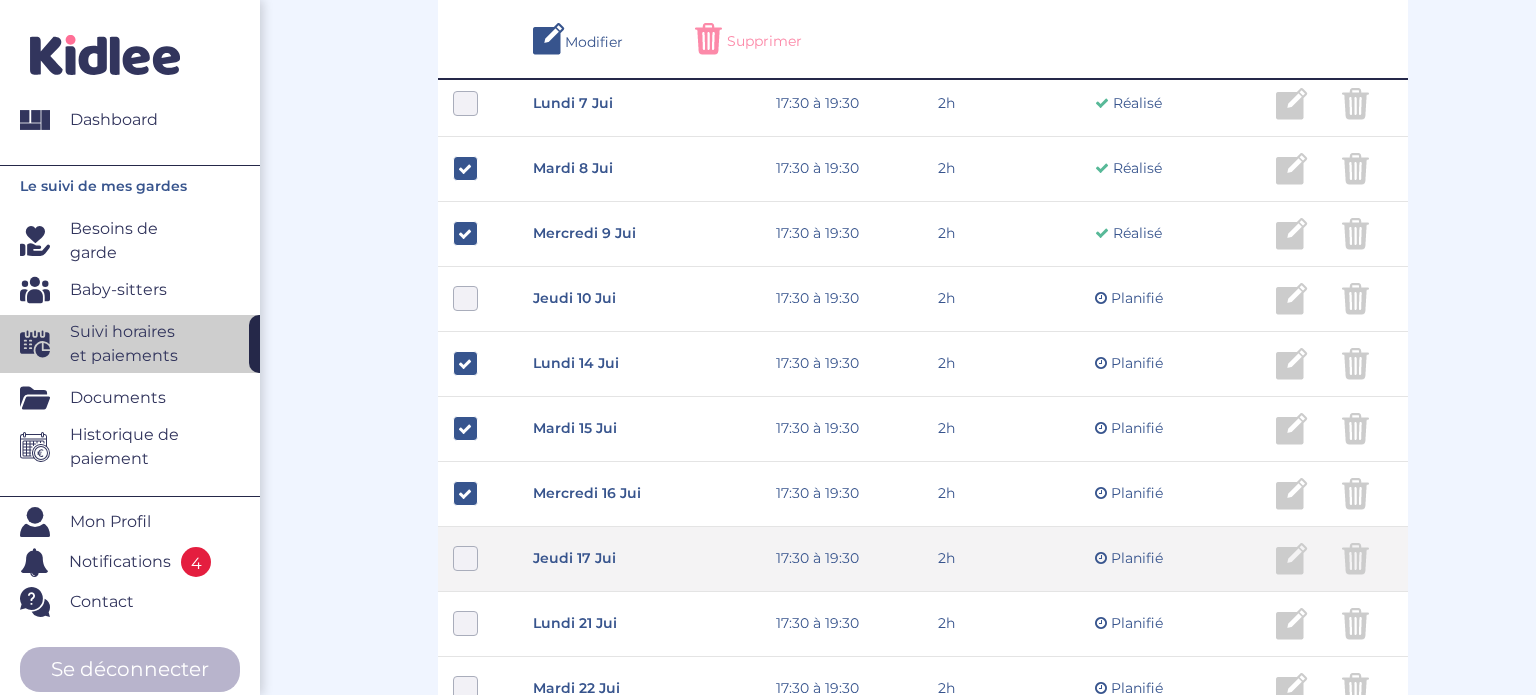 click at bounding box center (465, 558) 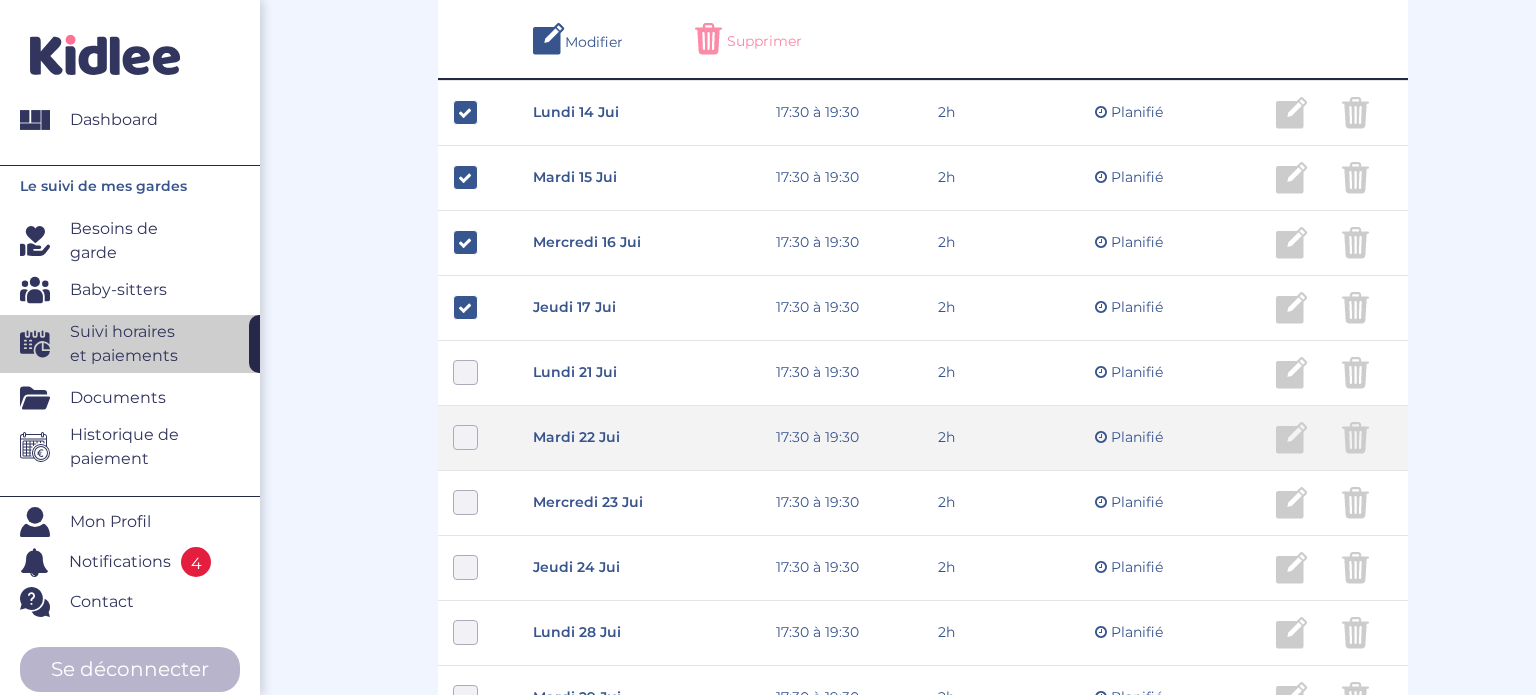 scroll, scrollTop: 1015, scrollLeft: 0, axis: vertical 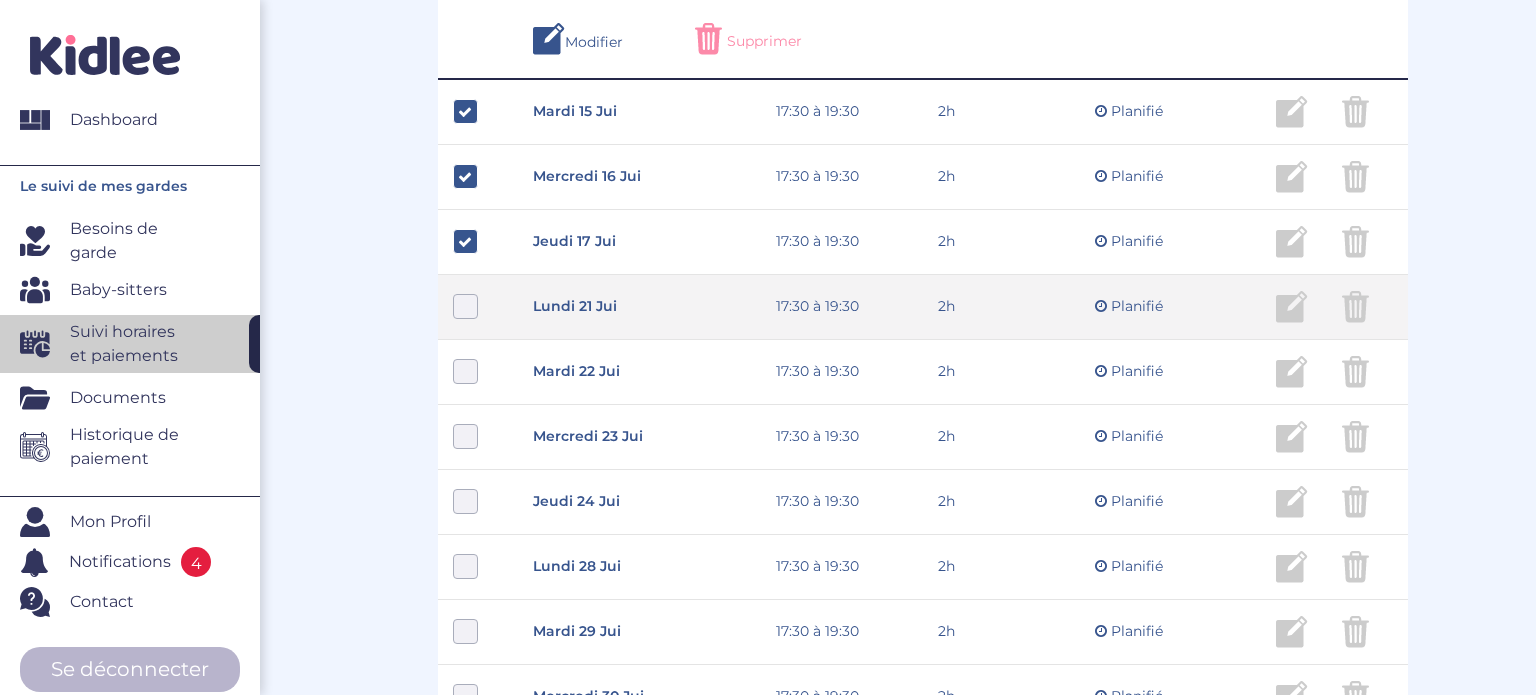 click at bounding box center [465, 306] 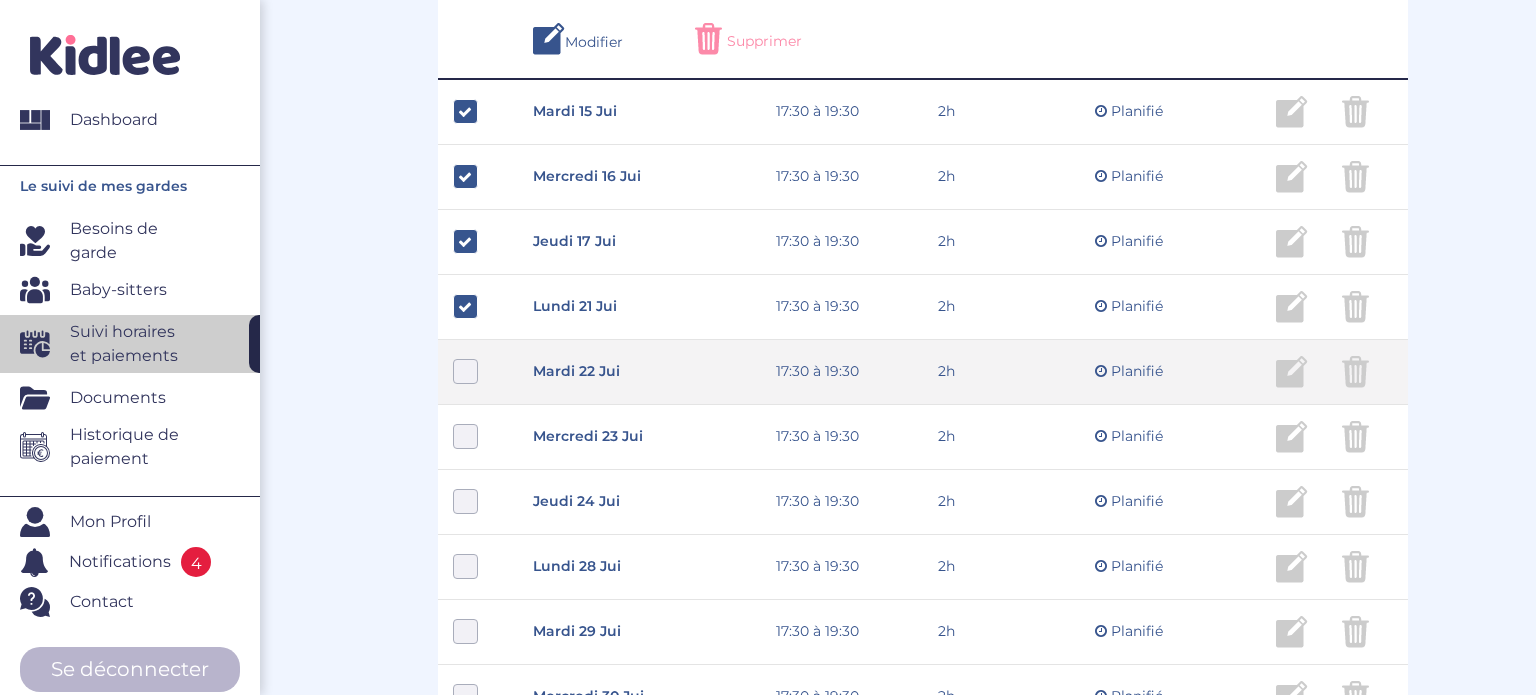 click at bounding box center [465, 371] 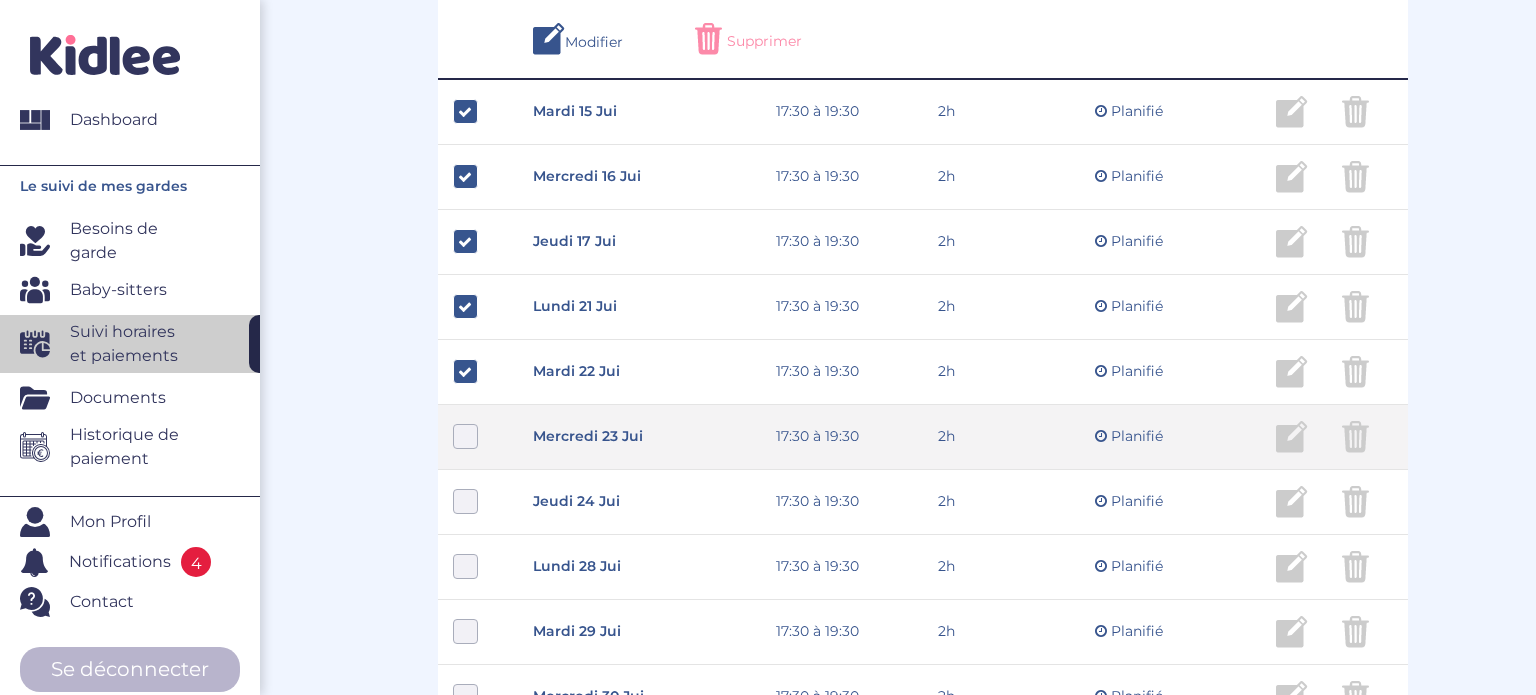 click at bounding box center (465, 436) 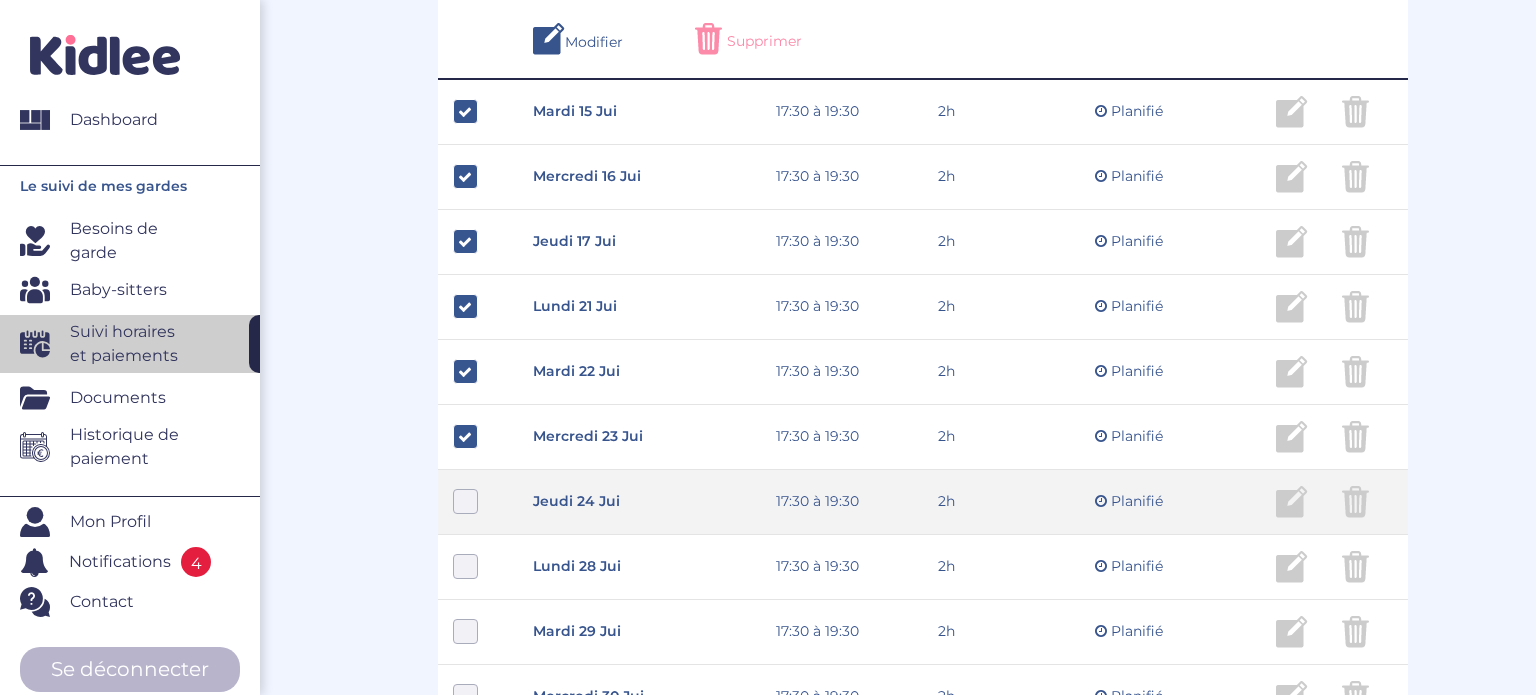 click at bounding box center [465, 501] 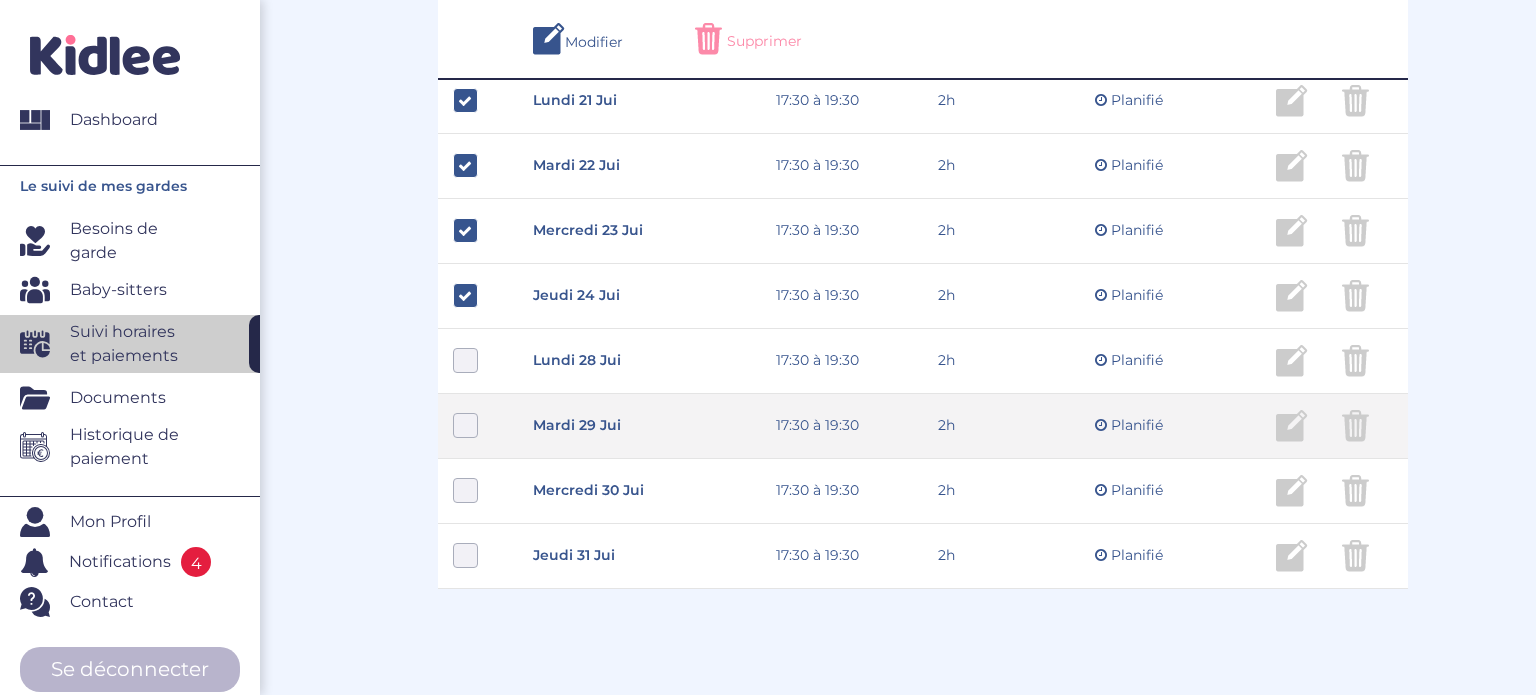 scroll, scrollTop: 1282, scrollLeft: 0, axis: vertical 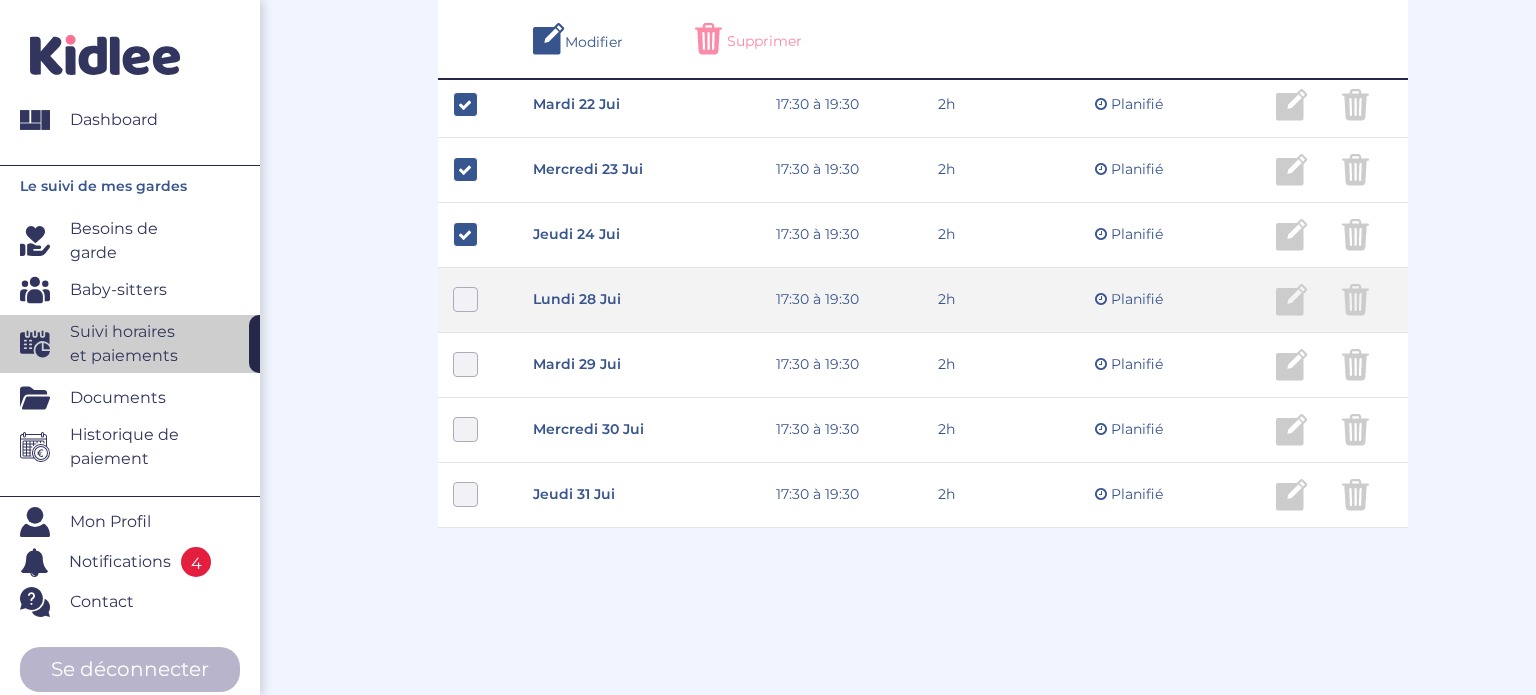 click at bounding box center (465, 299) 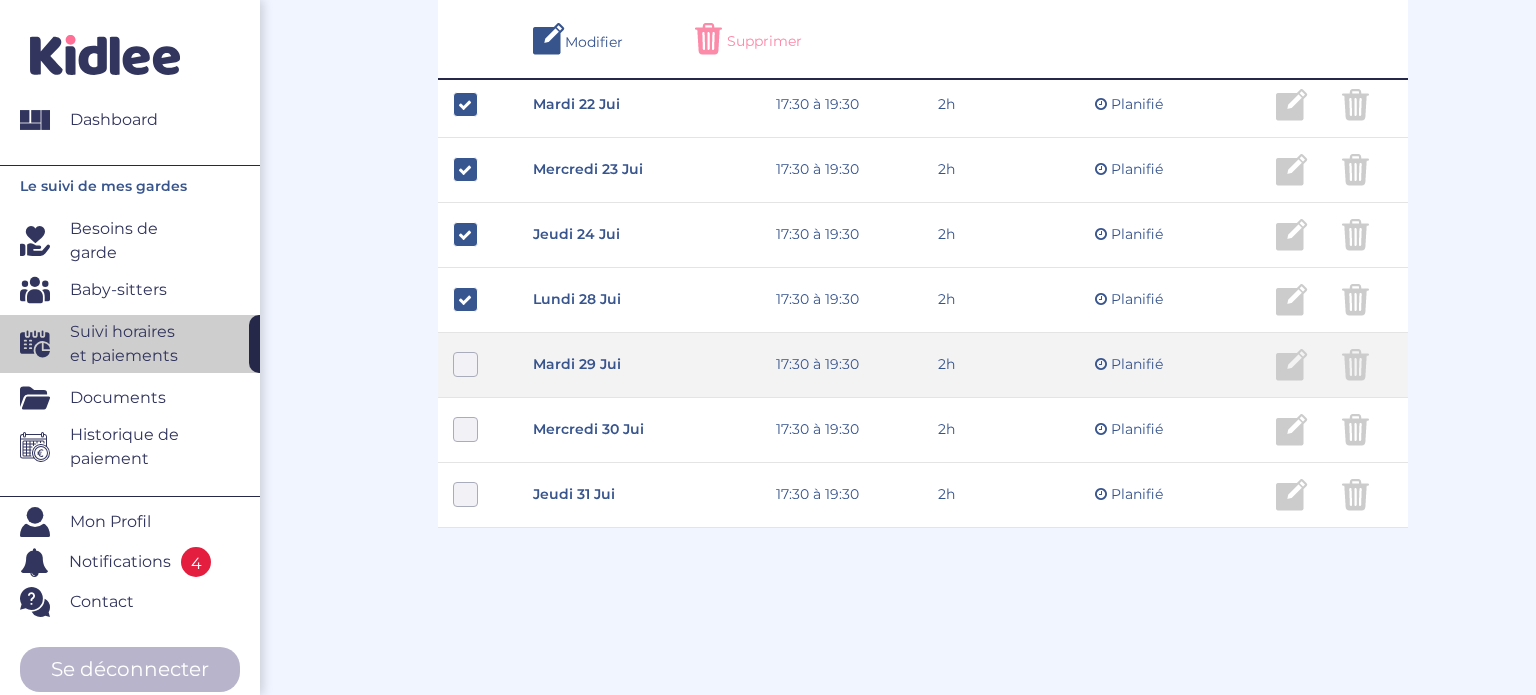 click at bounding box center [465, 364] 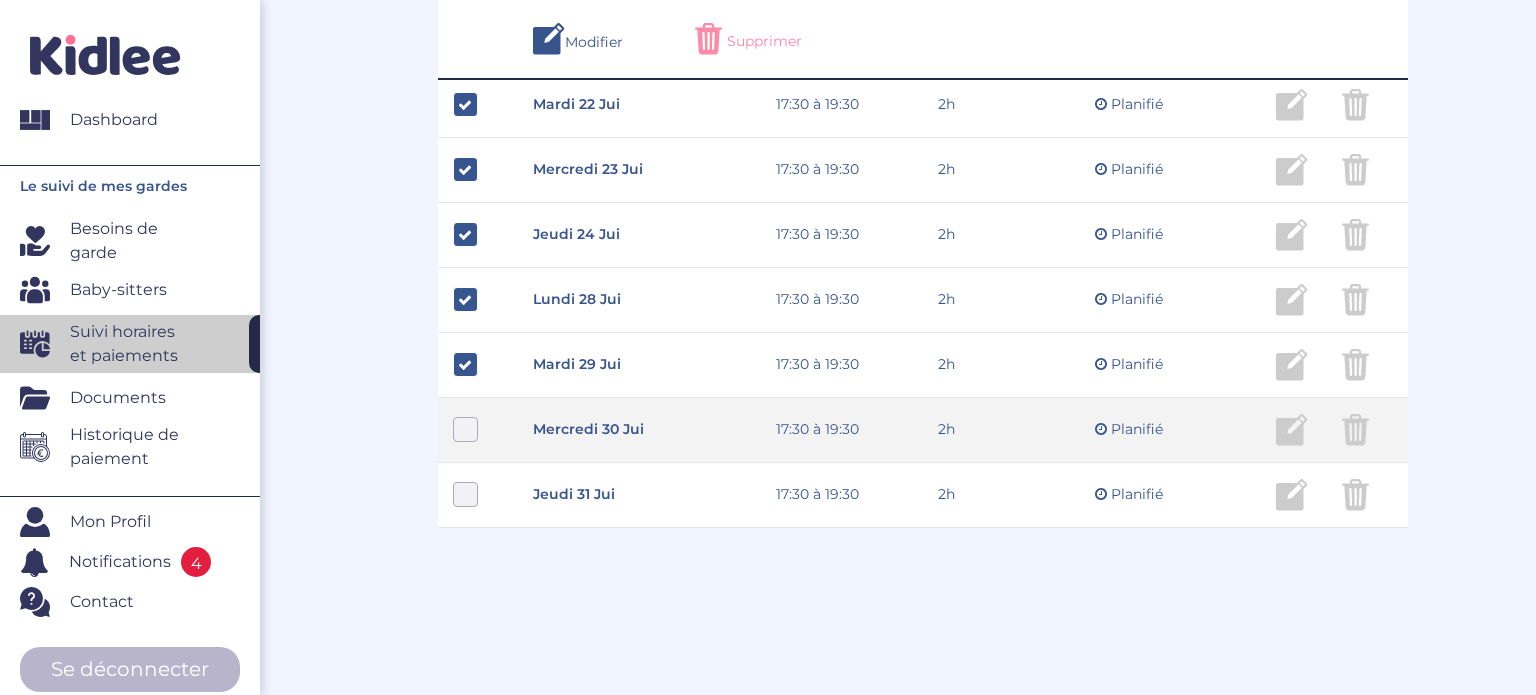 click at bounding box center (465, 429) 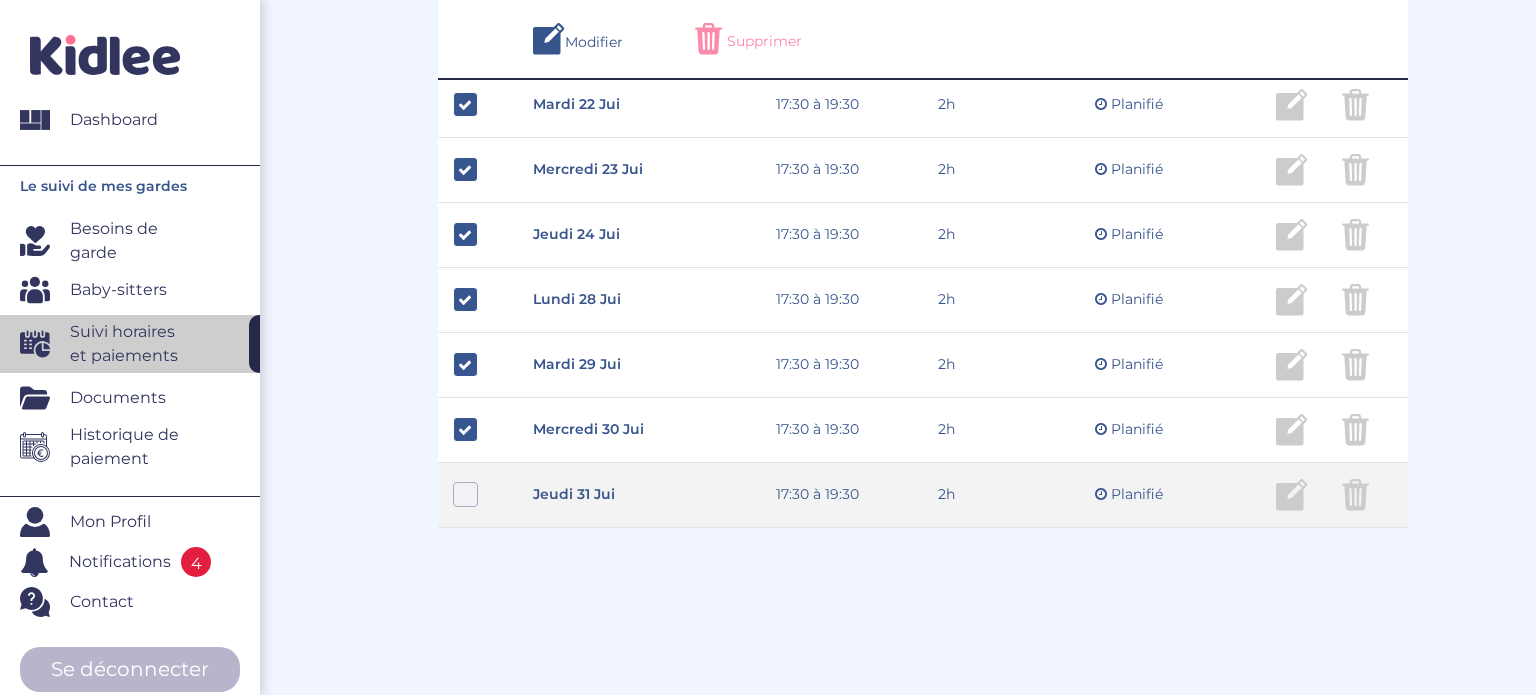 click at bounding box center (465, 494) 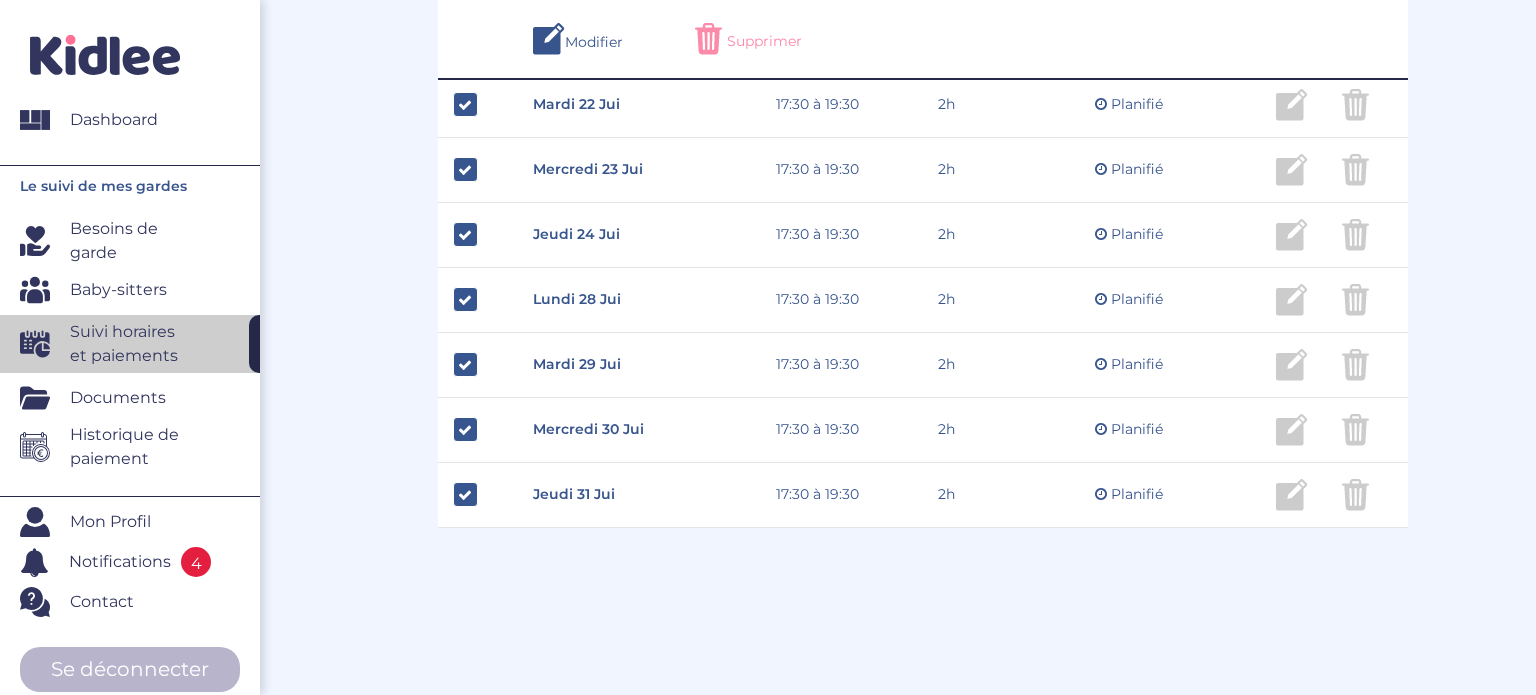 click on "Supprimer" at bounding box center (764, 41) 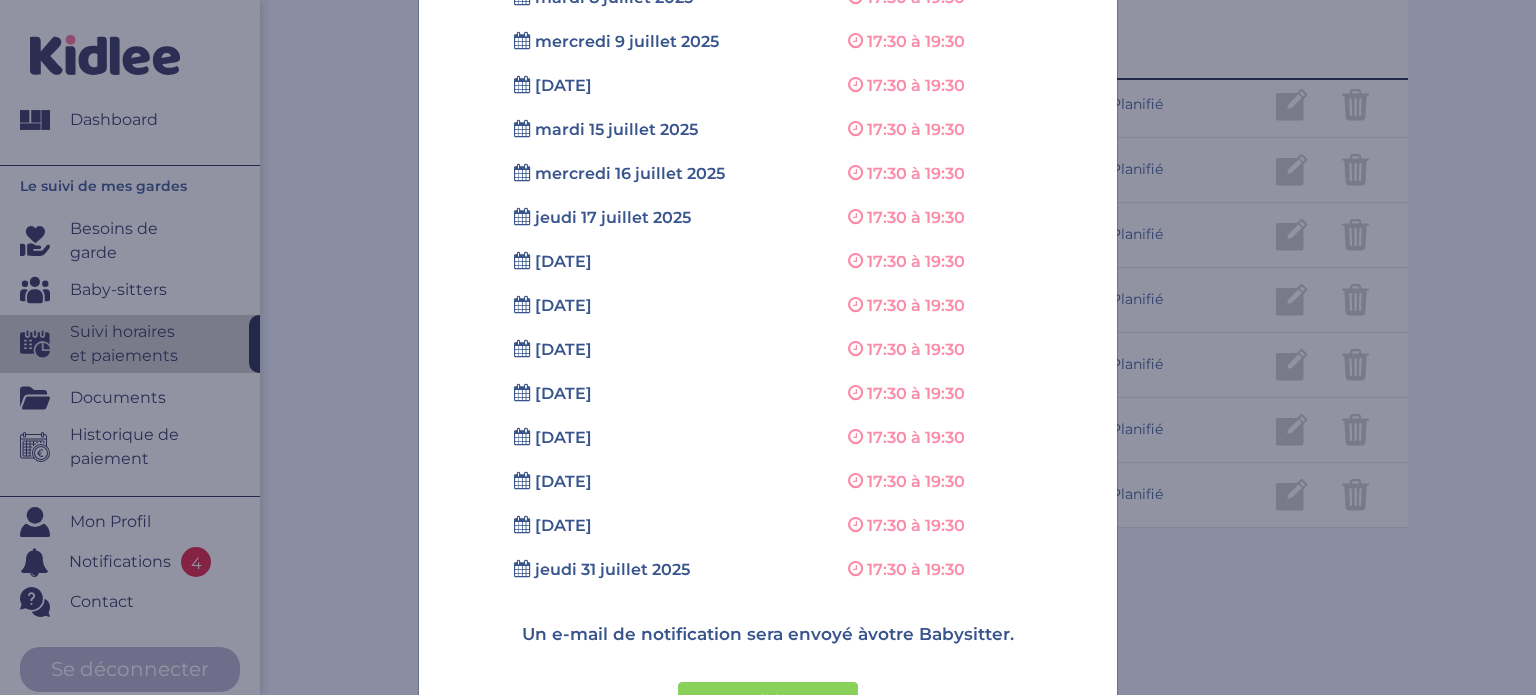 scroll, scrollTop: 353, scrollLeft: 0, axis: vertical 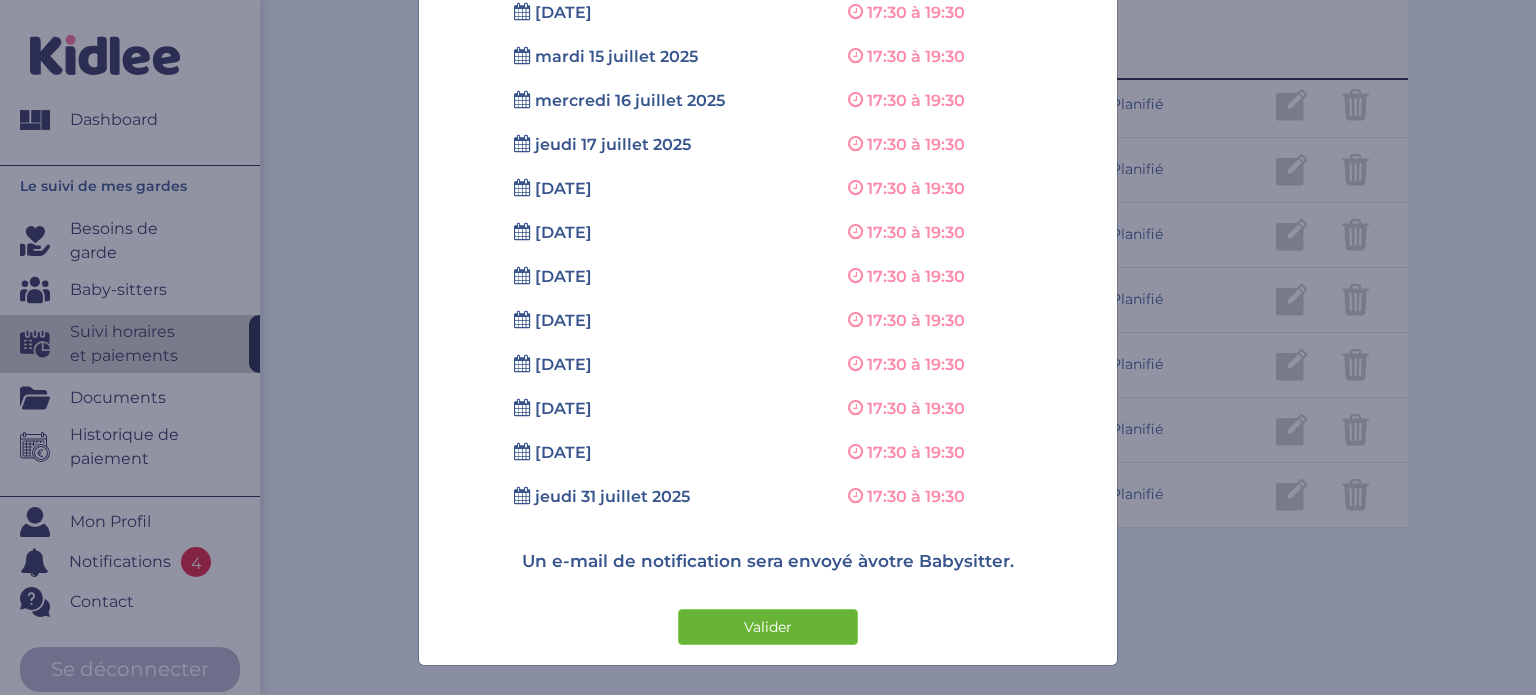 click on "Valider" at bounding box center (768, 627) 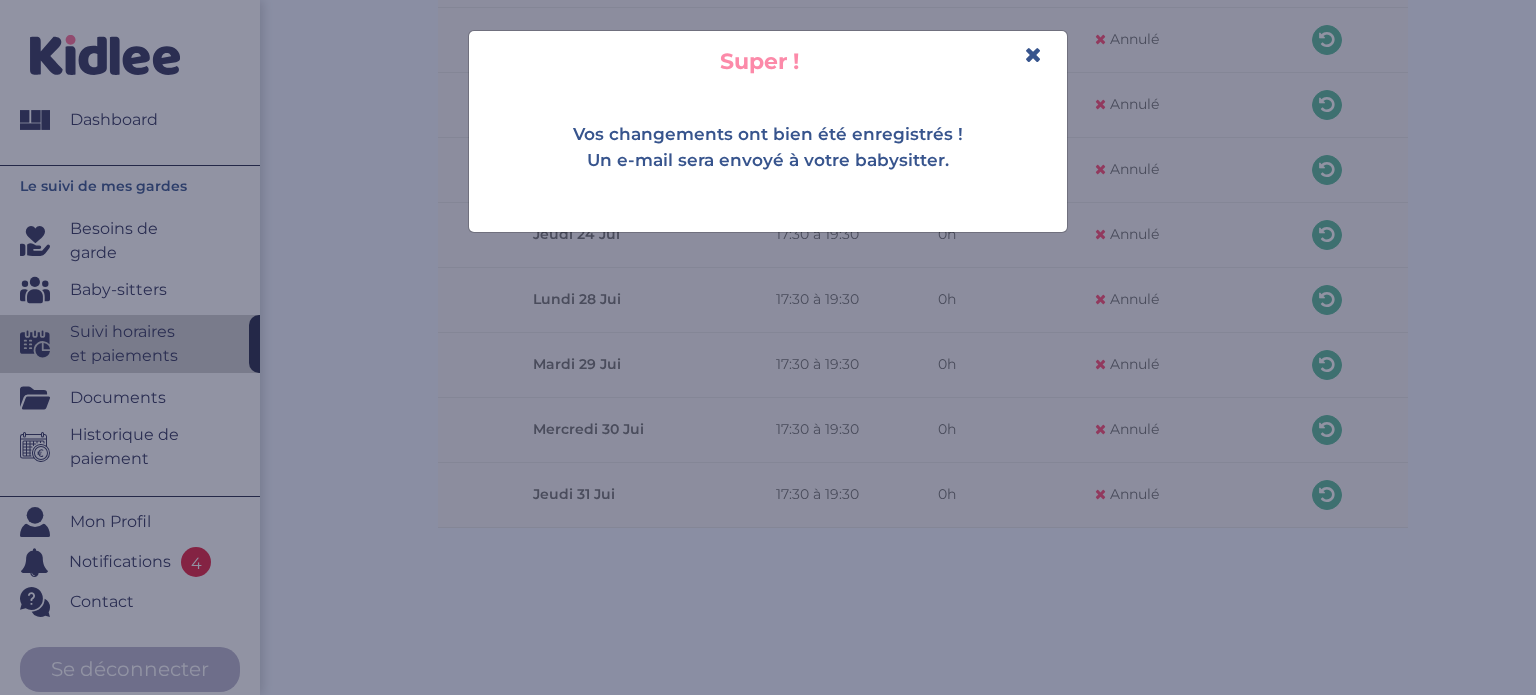 click on "Super !" at bounding box center (768, 61) 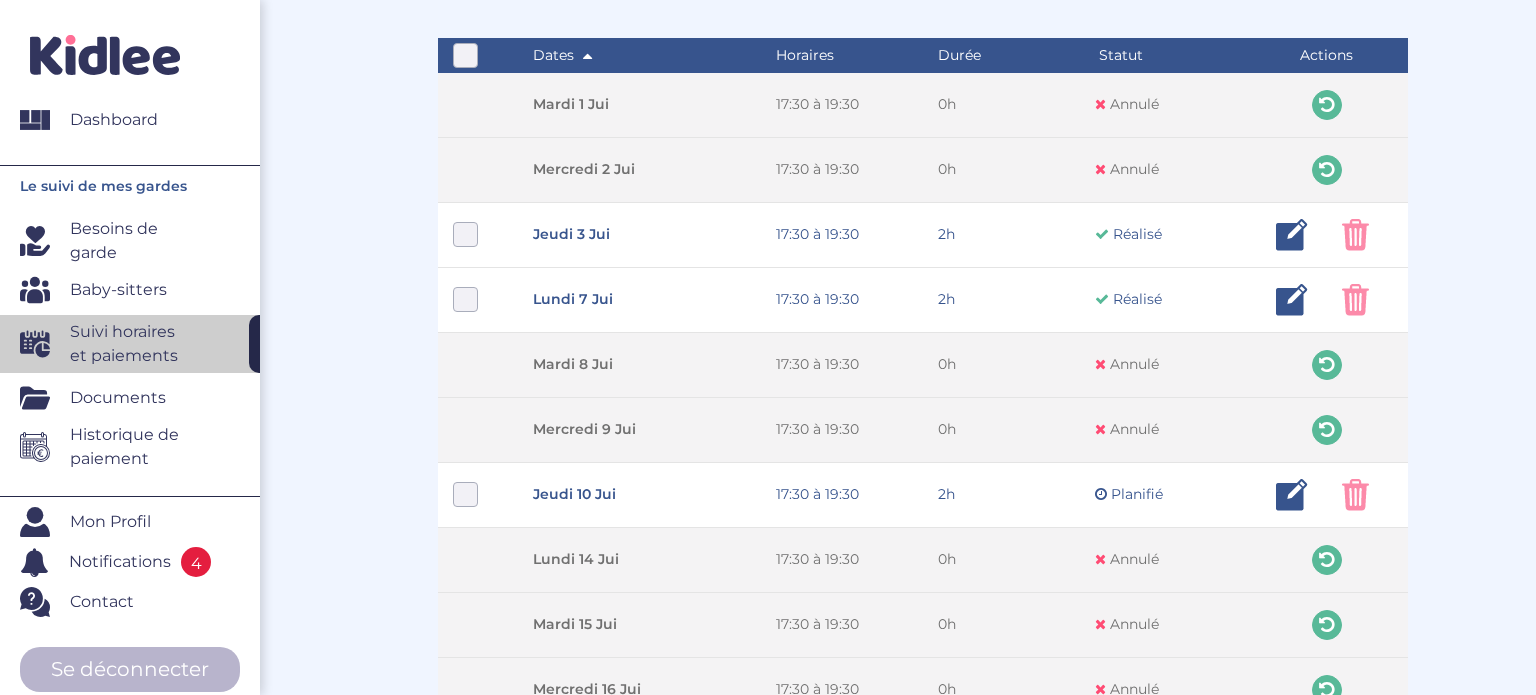 scroll, scrollTop: 495, scrollLeft: 0, axis: vertical 